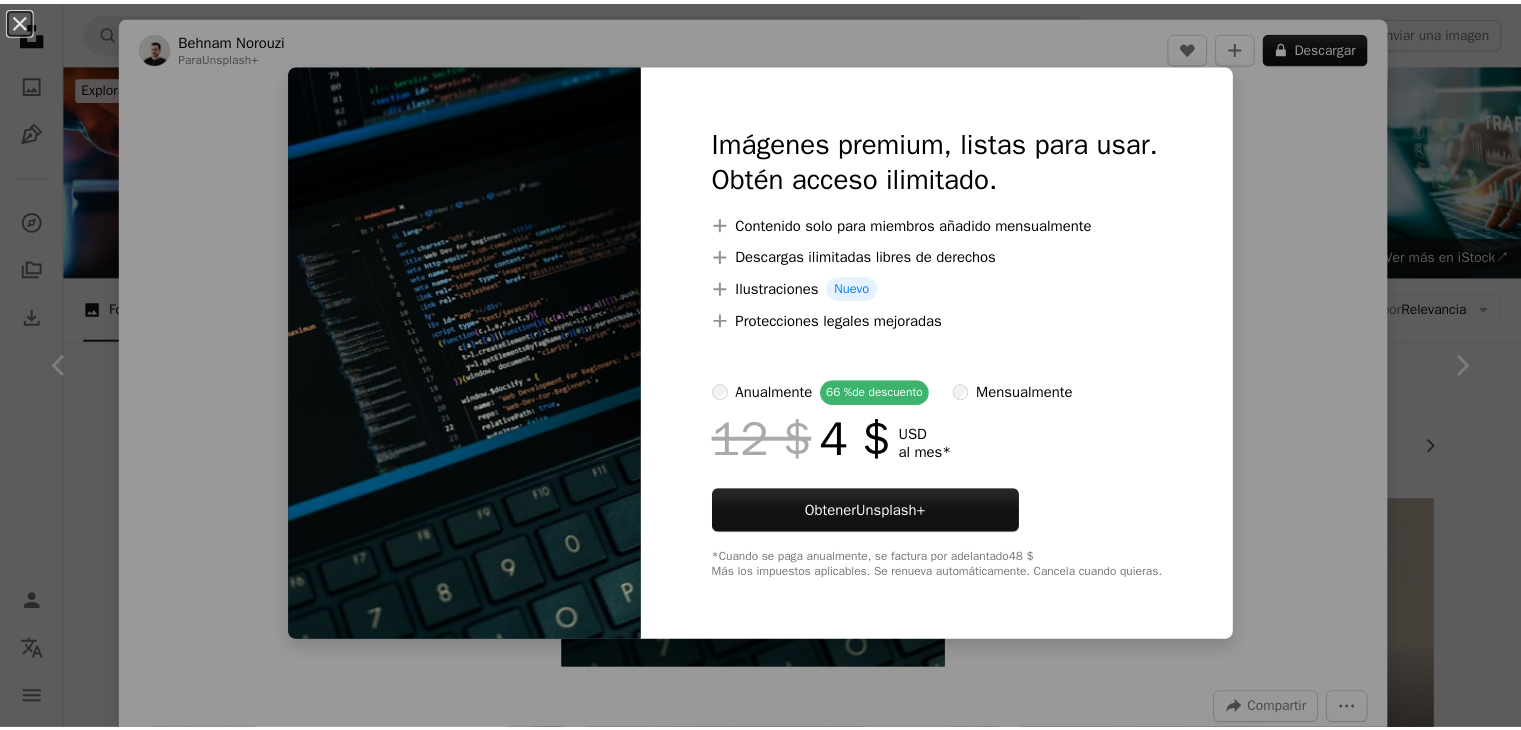 scroll, scrollTop: 6926, scrollLeft: 0, axis: vertical 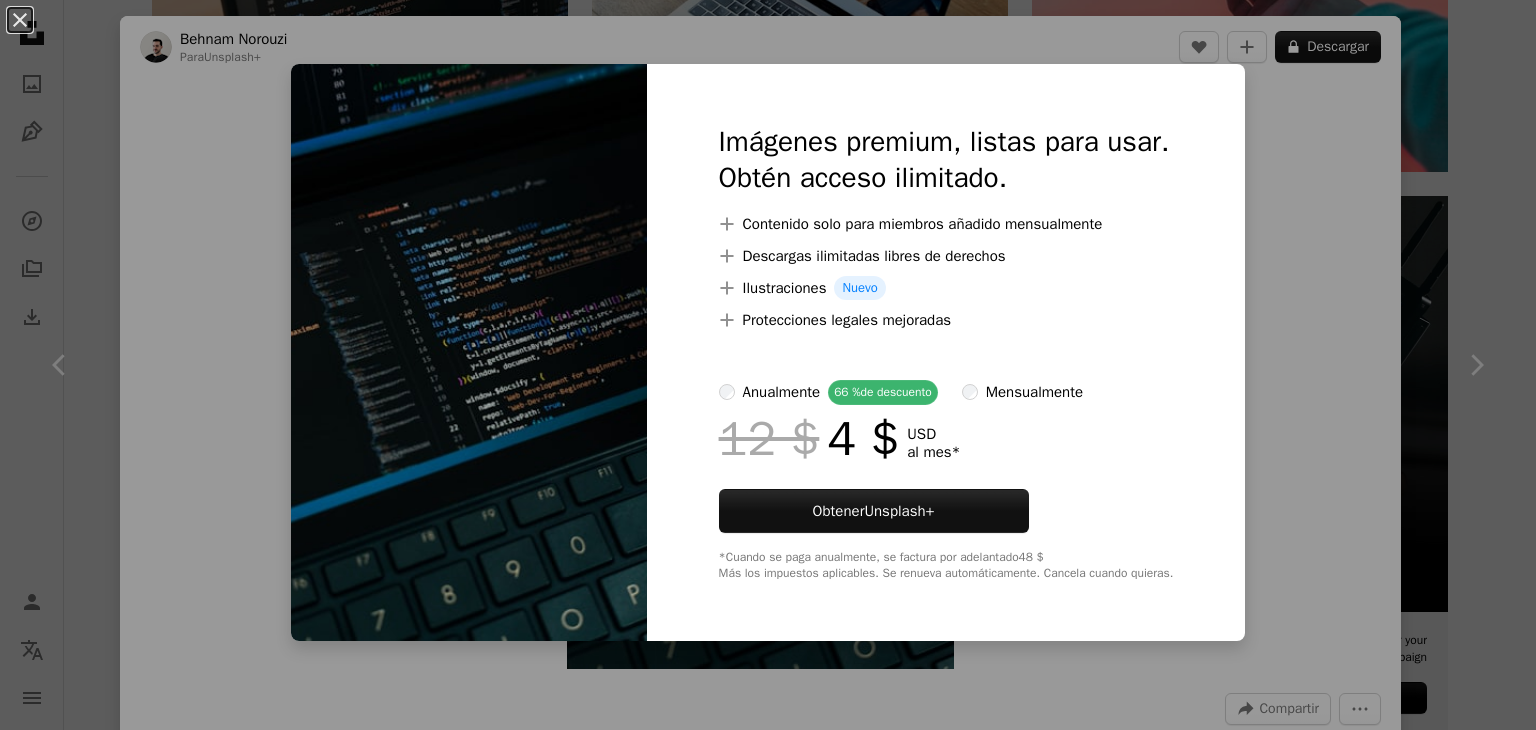click on "An X shape Imágenes premium, listas para usar. Obtén acceso ilimitado. A plus sign Contenido solo para miembros añadido mensualmente A plus sign Descargas ilimitadas libres de derechos A plus sign Ilustraciones  Nuevo A plus sign Protecciones legales mejoradas anualmente 66 %  de descuento mensualmente 12 $   4 $ USD al mes * Obtener  Unsplash+ *Cuando se paga anualmente, se factura por adelantado  48 $ Más los impuestos aplicables. Se renueva automáticamente. Cancela cuando quieras." at bounding box center (768, 365) 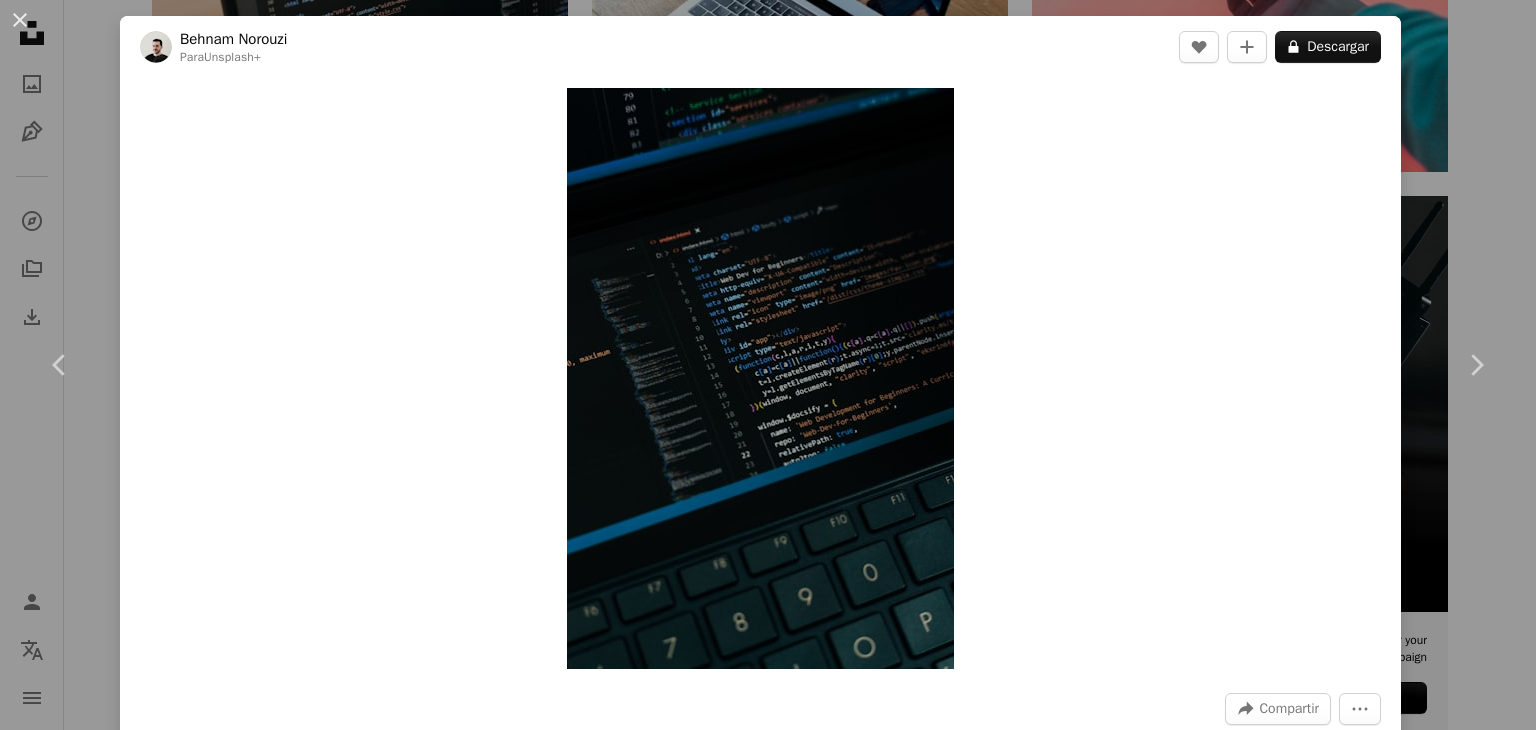 click on "An X shape Chevron left Chevron right [NAME] Para  Unsplash+ A heart A plus sign A lock Descargar Zoom in A forward-right arrow Compartir More Actions Calendar outlined Publicado el  [DATE] Safety Con la  Licencia Unsplash+ Tecnología codificación datos desarrollo web desarrollador informática desarrollo código abierto estadística codificador Desarrolladores Configuración del escritorio Valle del Silicio Ingeniería de software Página web estación de trabajo software informático Programación de computadoras Codificadores Pila completa Fotos de stock gratuitas De esta serie Chevron right Plus sign for Unsplash+ Plus sign for Unsplash+ Plus sign for Unsplash+ Plus sign for Unsplash+ Plus sign for Unsplash+ Plus sign for Unsplash+ Plus sign for Unsplash+ Plus sign for Unsplash+ Plus sign for Unsplash+ Plus sign for Unsplash+ Imágenes relacionadas Plus sign for Unsplash+ A heart A plus sign [NAME] Para  Unsplash+ A lock Descargar Plus sign for Unsplash+ A heart A plus sign" at bounding box center (768, 365) 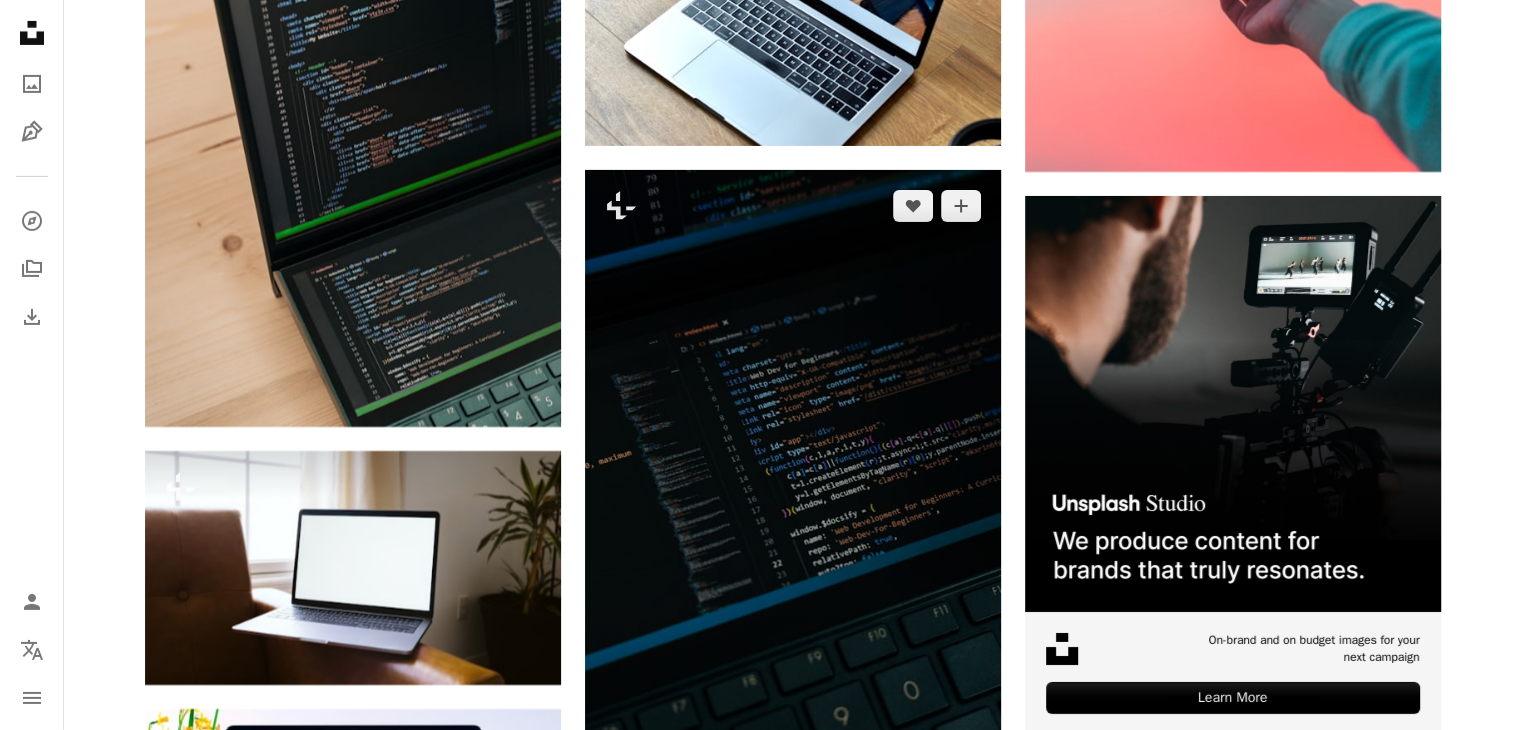 click at bounding box center [793, 482] 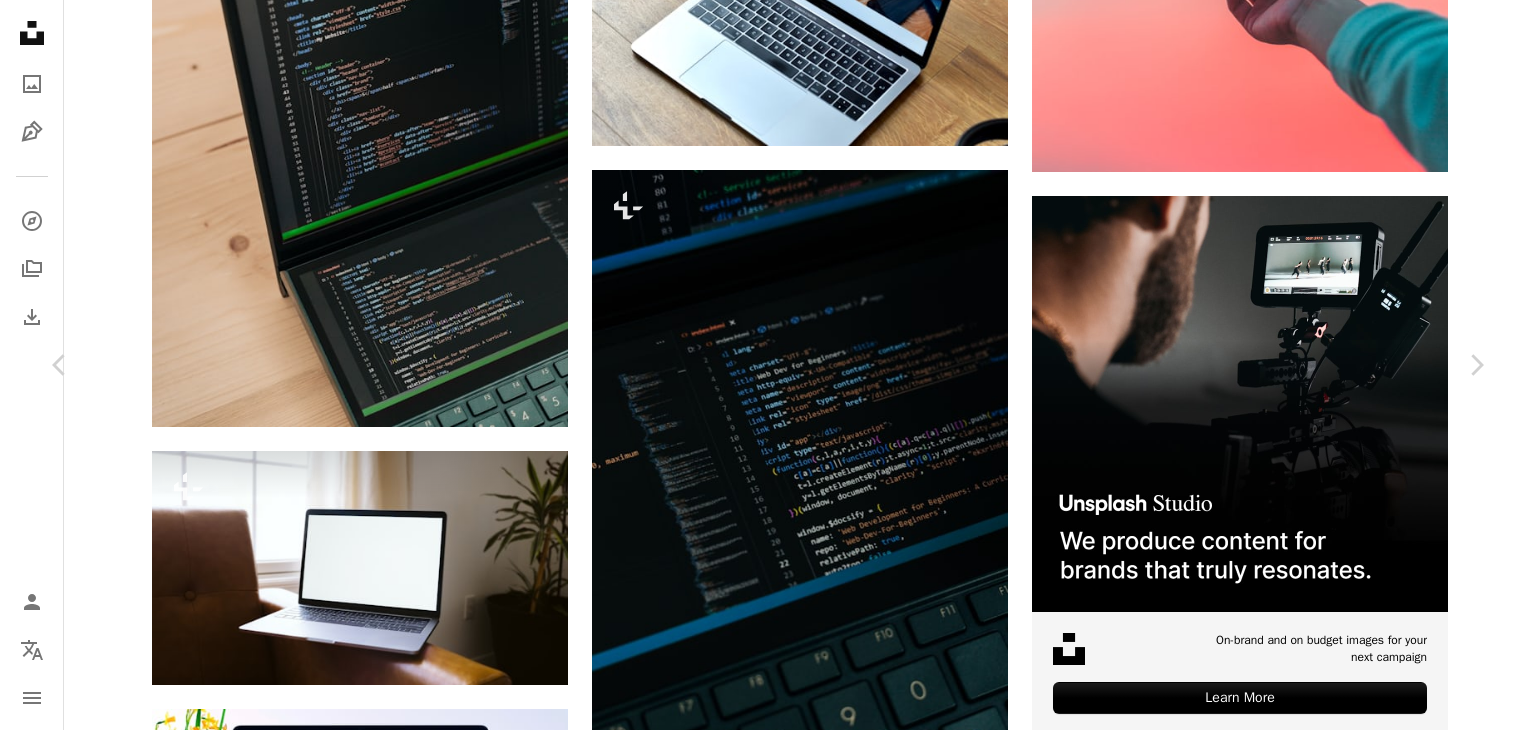 click on "A lock Descargar" at bounding box center (1328, 4140) 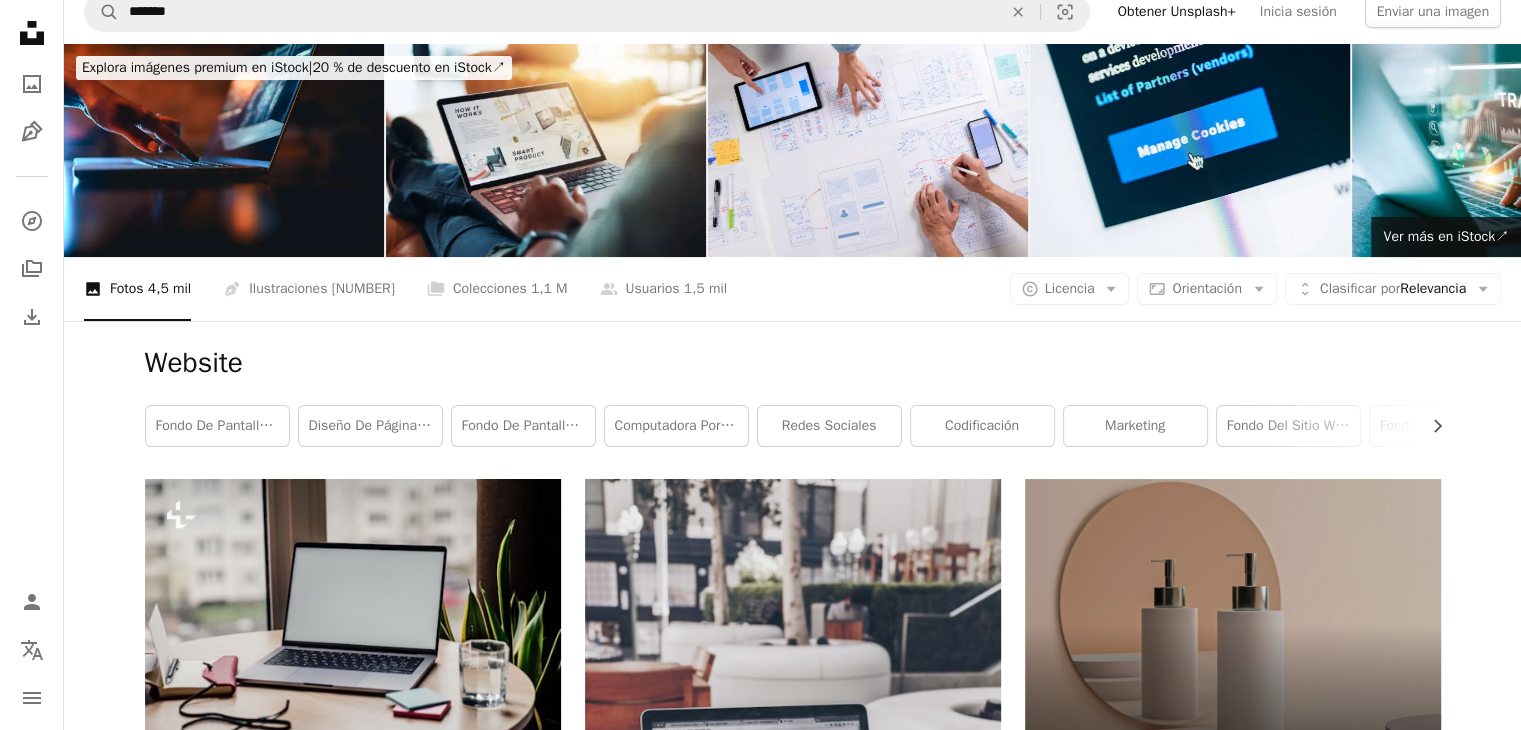 scroll, scrollTop: 0, scrollLeft: 0, axis: both 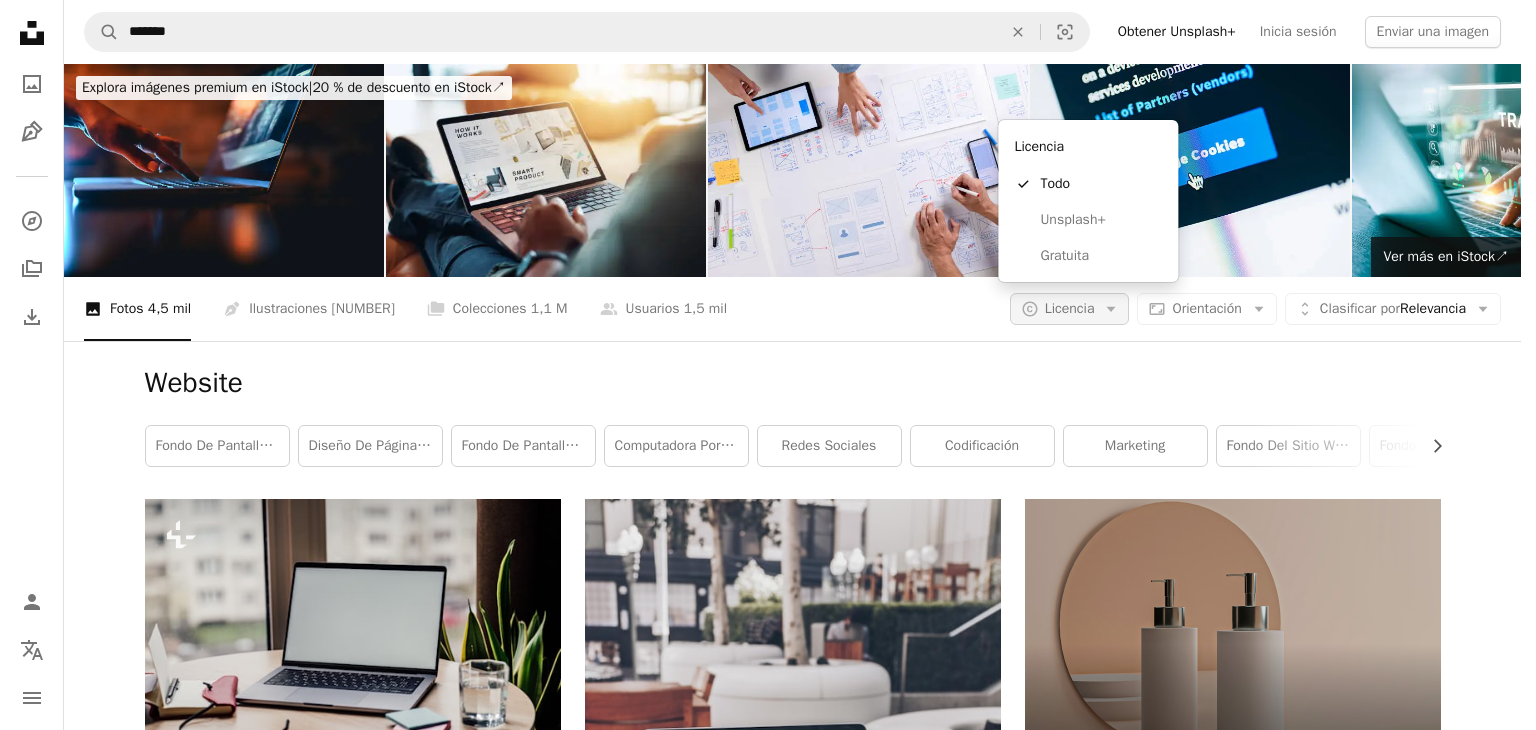 click 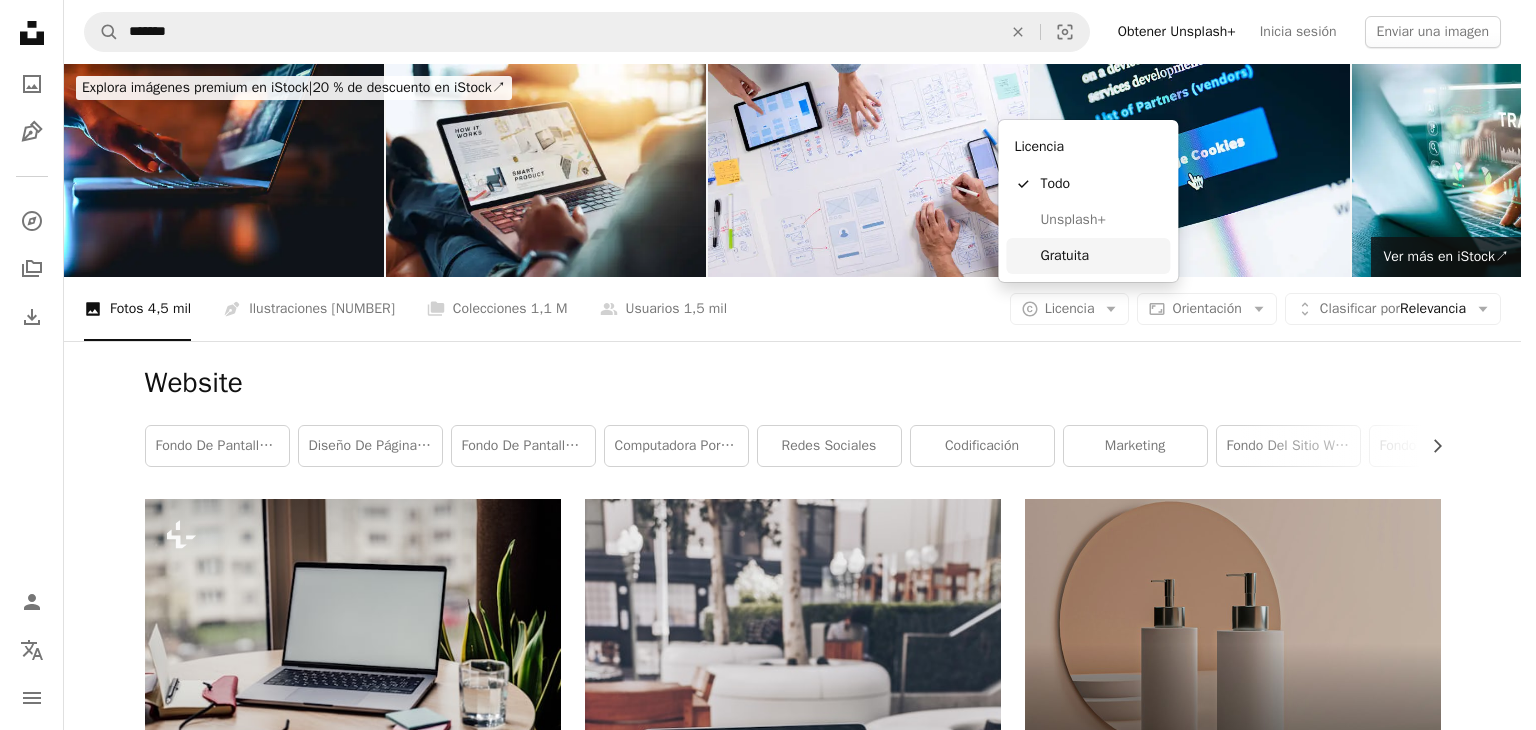 click on "Gratuita" at bounding box center [1088, 256] 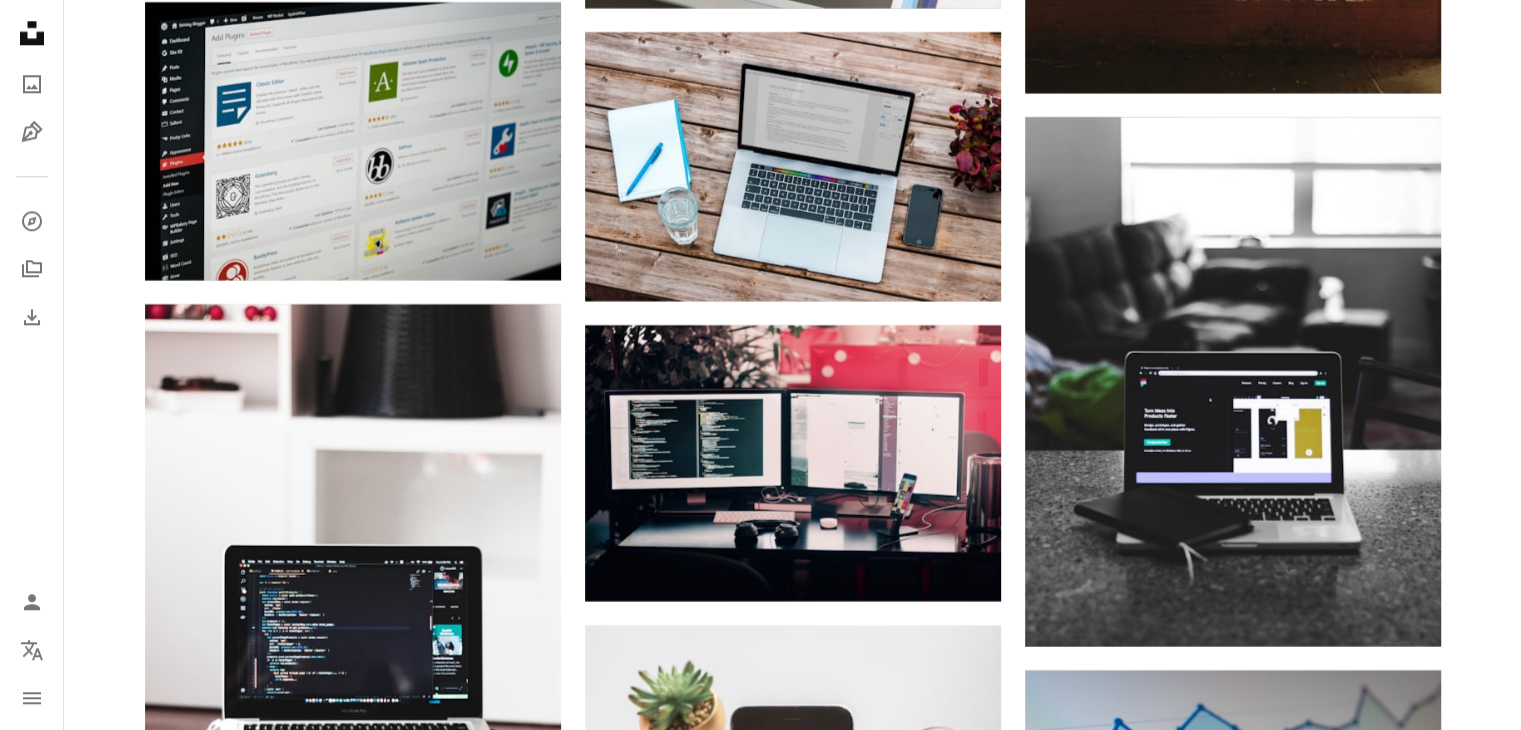 scroll, scrollTop: 17400, scrollLeft: 0, axis: vertical 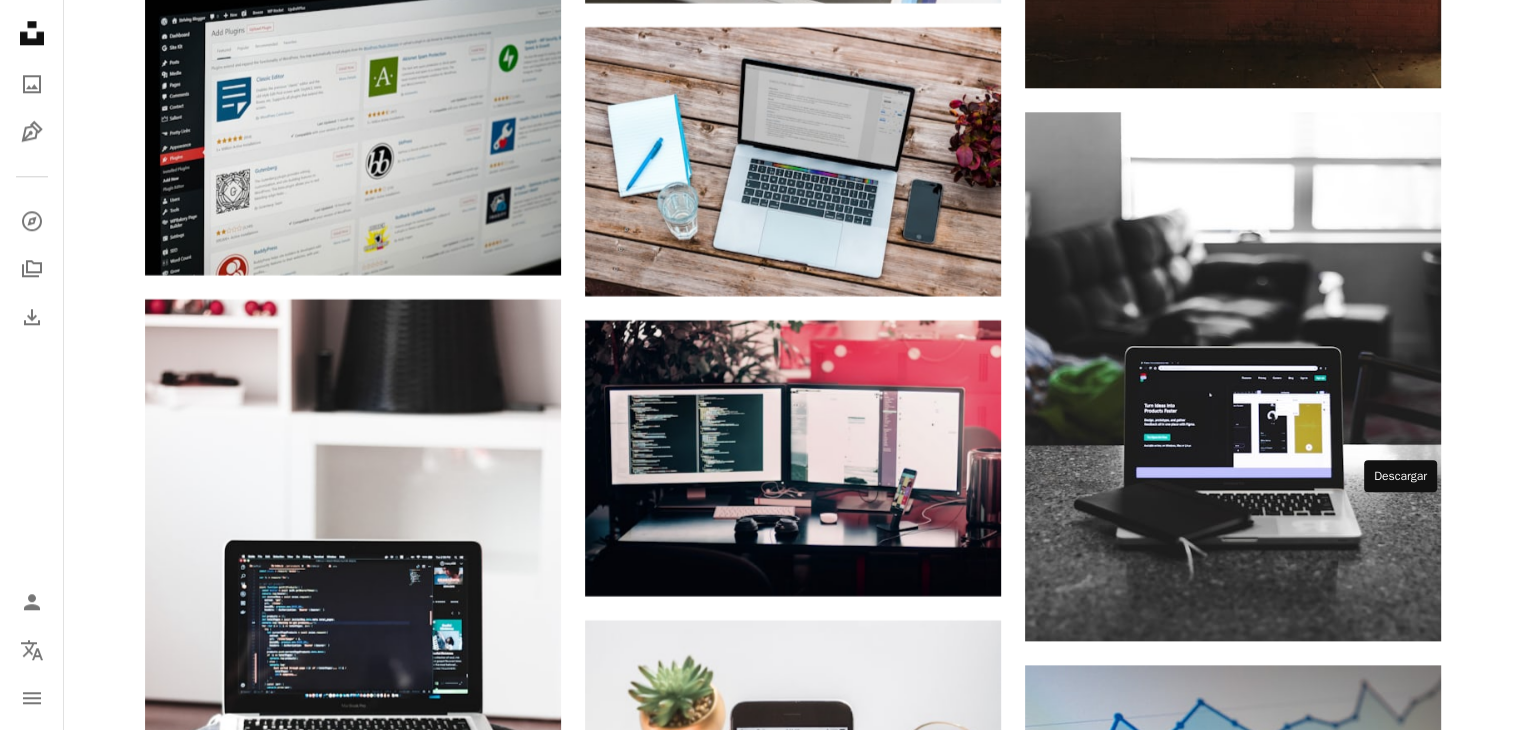 click 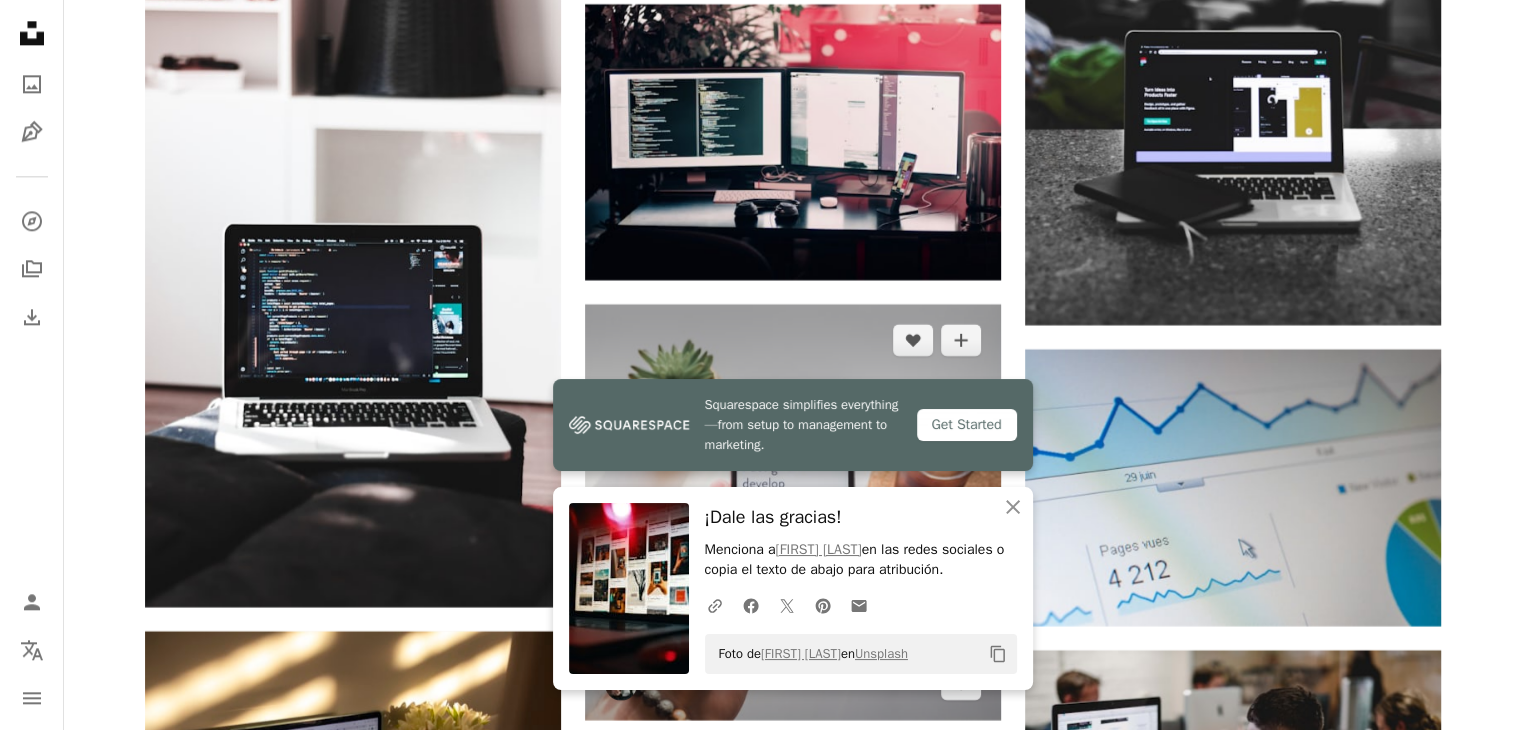 scroll, scrollTop: 17800, scrollLeft: 0, axis: vertical 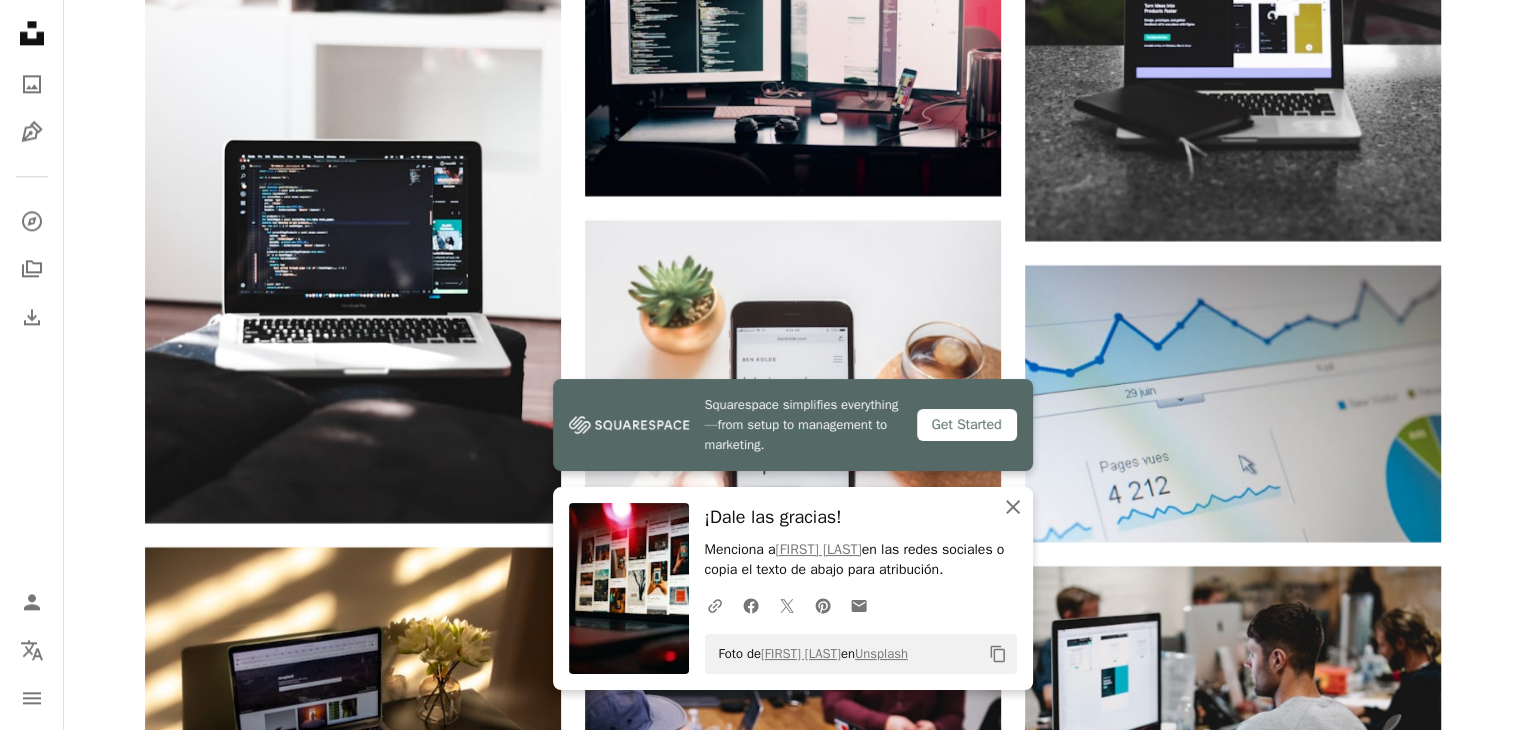 click on "An X shape" 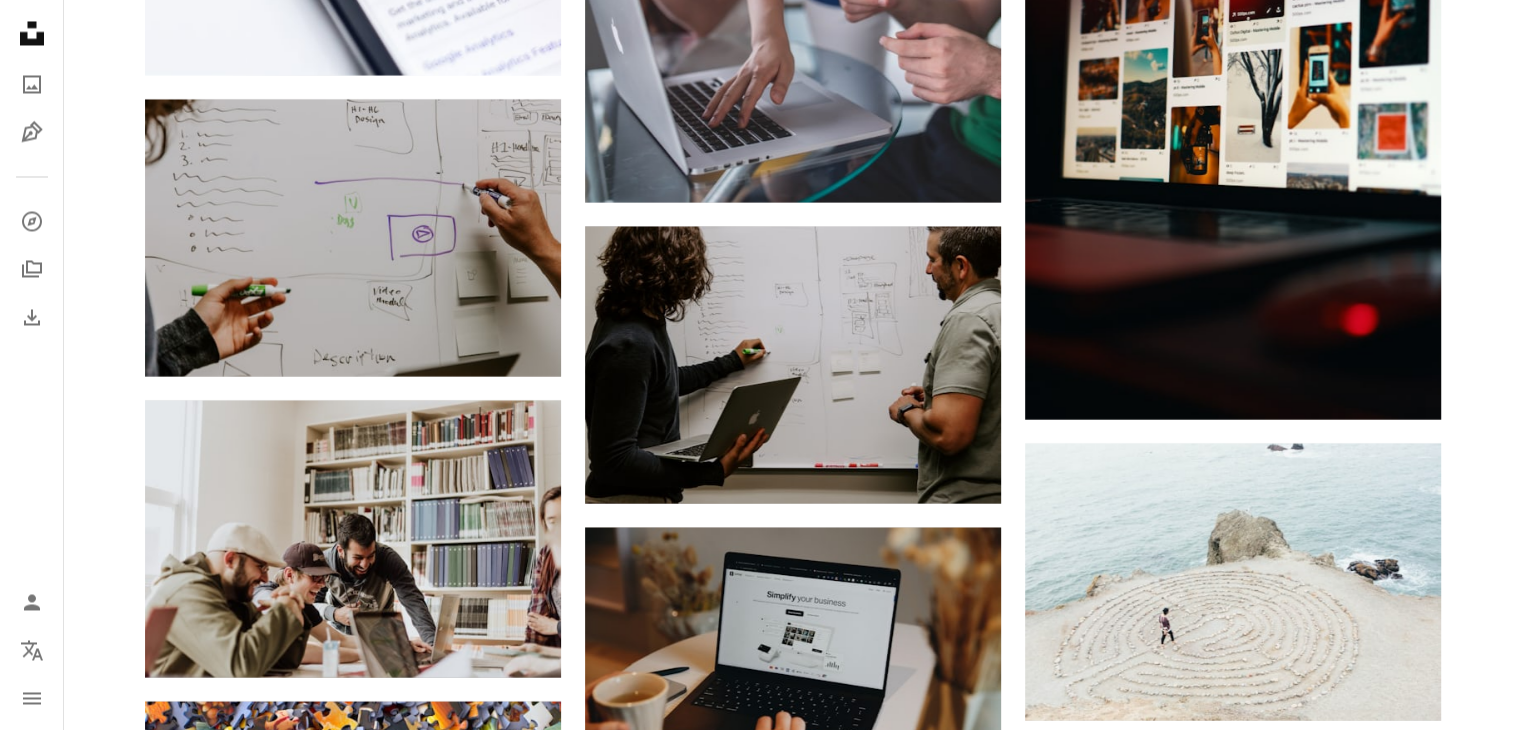 scroll, scrollTop: 19100, scrollLeft: 0, axis: vertical 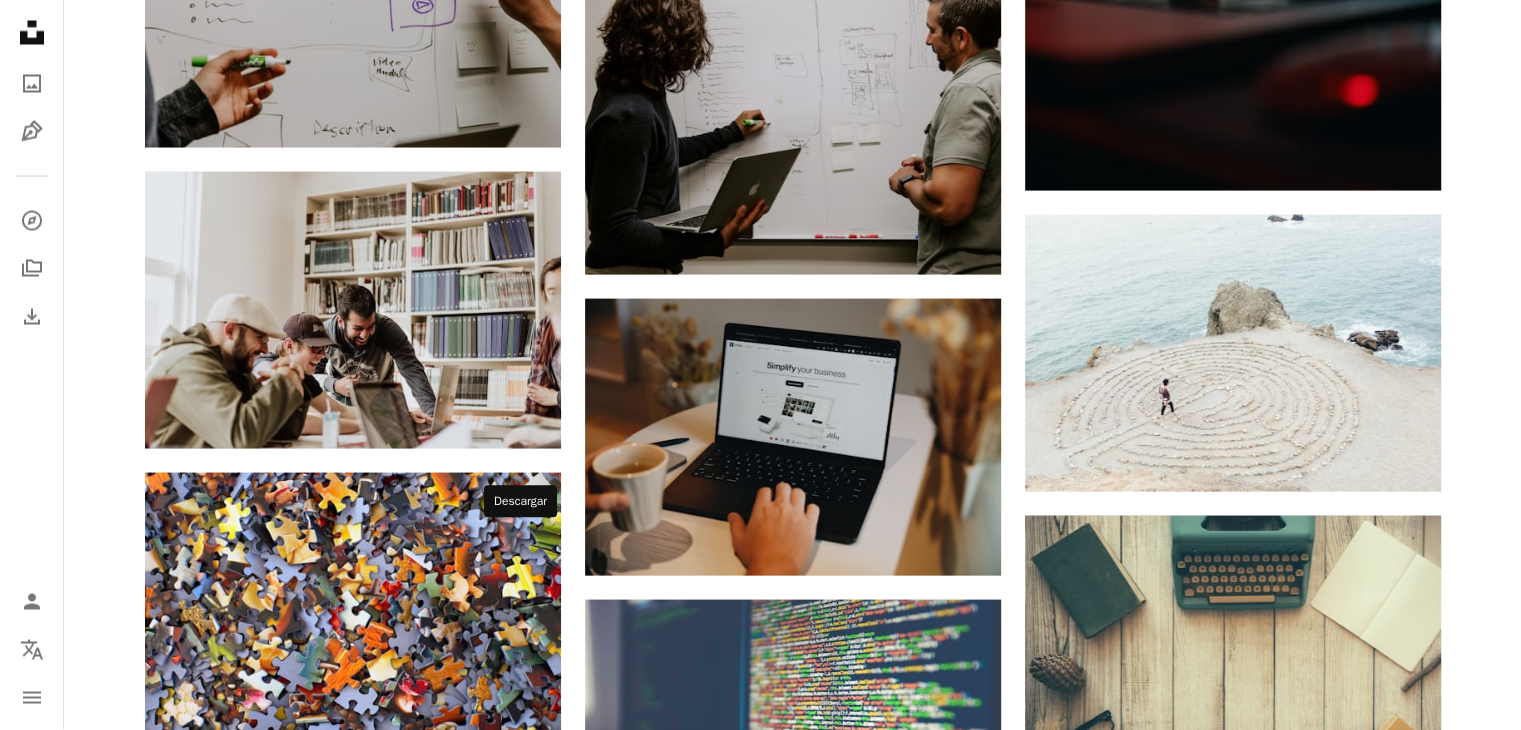 click 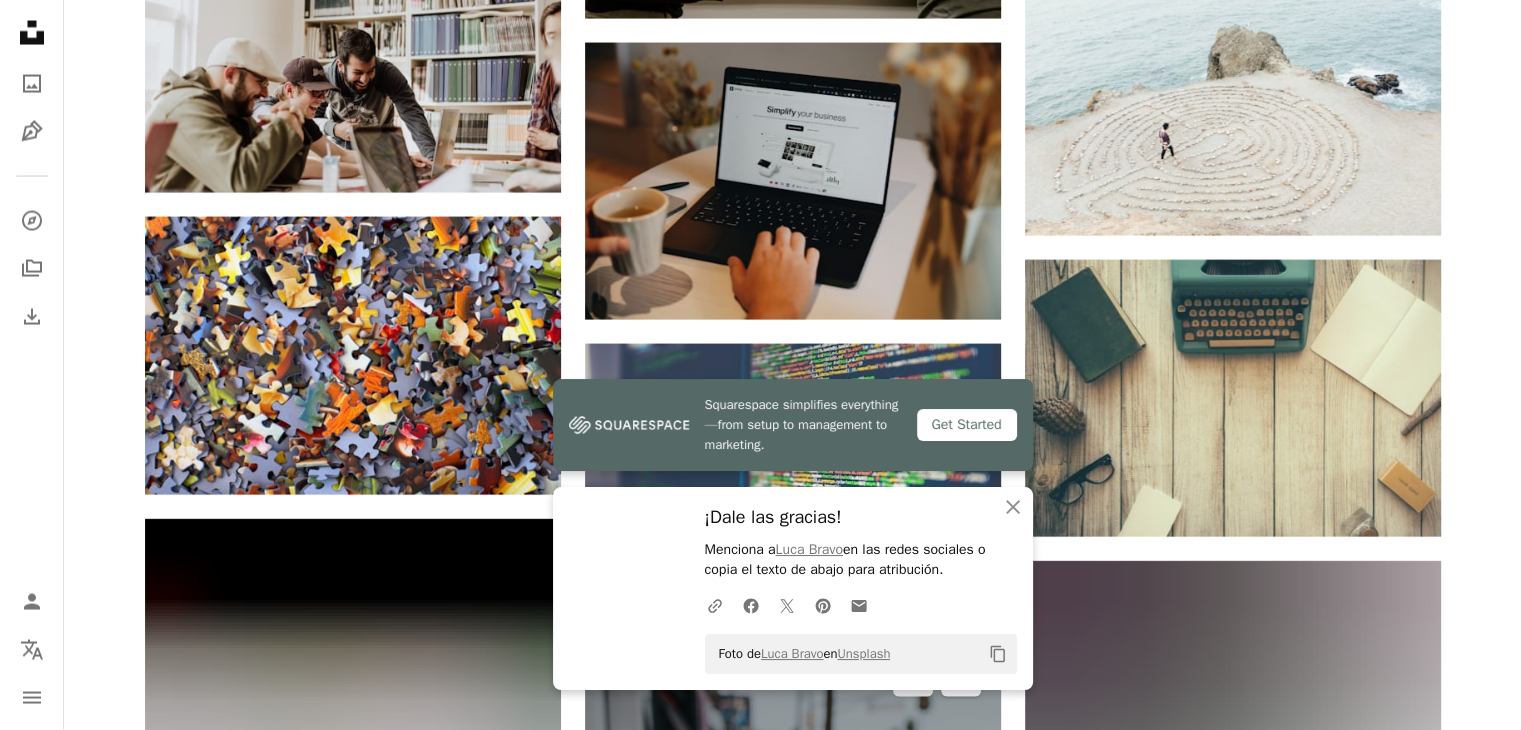 scroll, scrollTop: 19400, scrollLeft: 0, axis: vertical 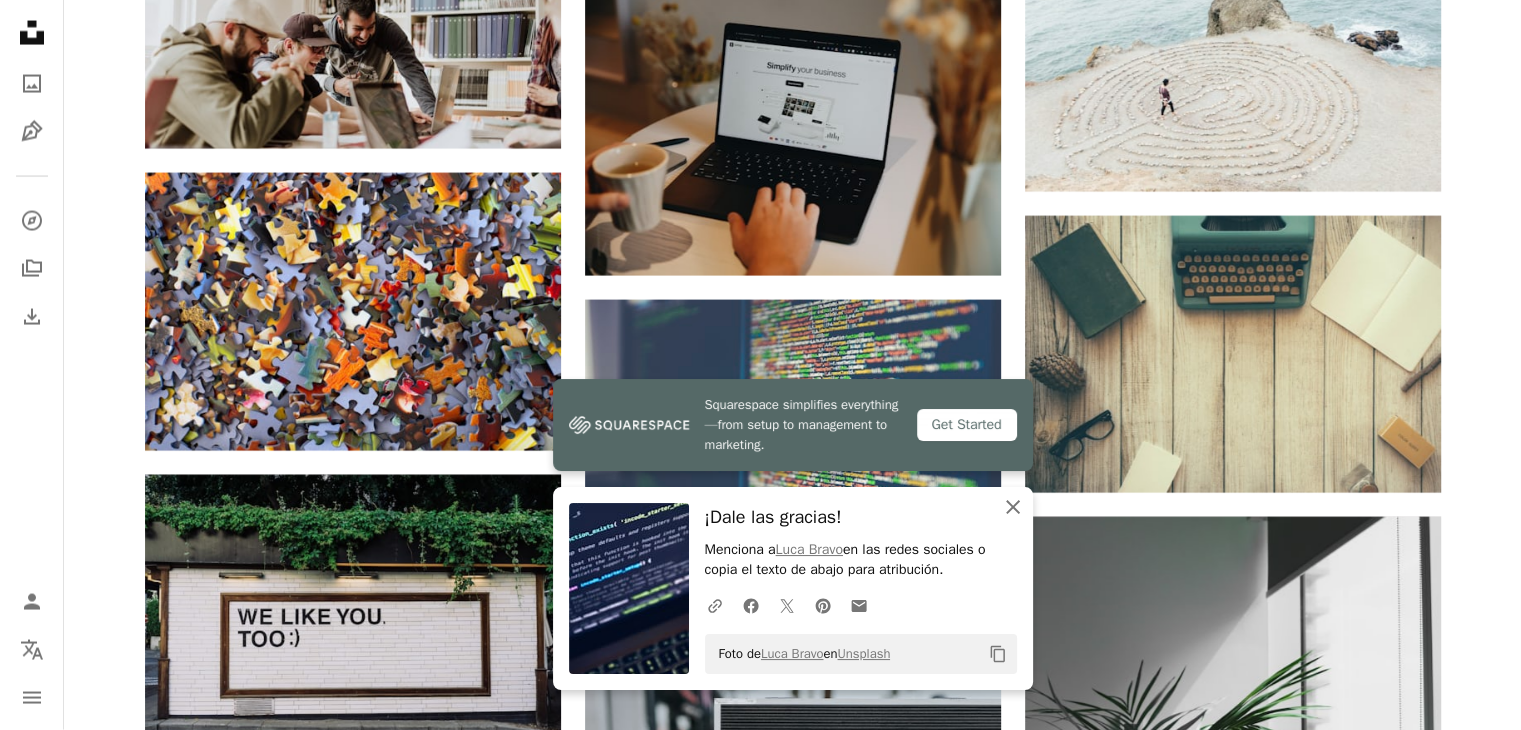 drag, startPoint x: 1017, startPoint y: 505, endPoint x: 1009, endPoint y: 491, distance: 16.124516 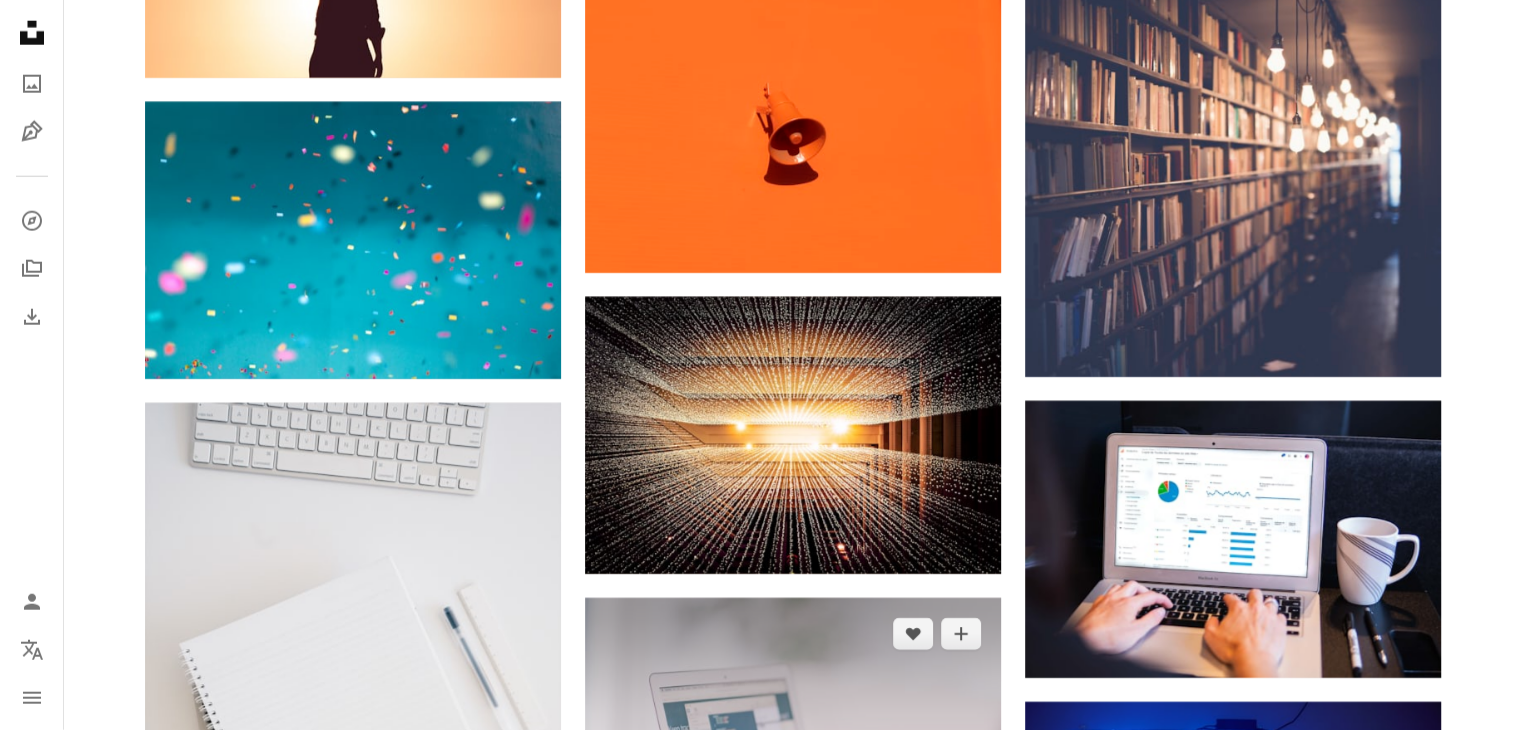 scroll, scrollTop: 28200, scrollLeft: 0, axis: vertical 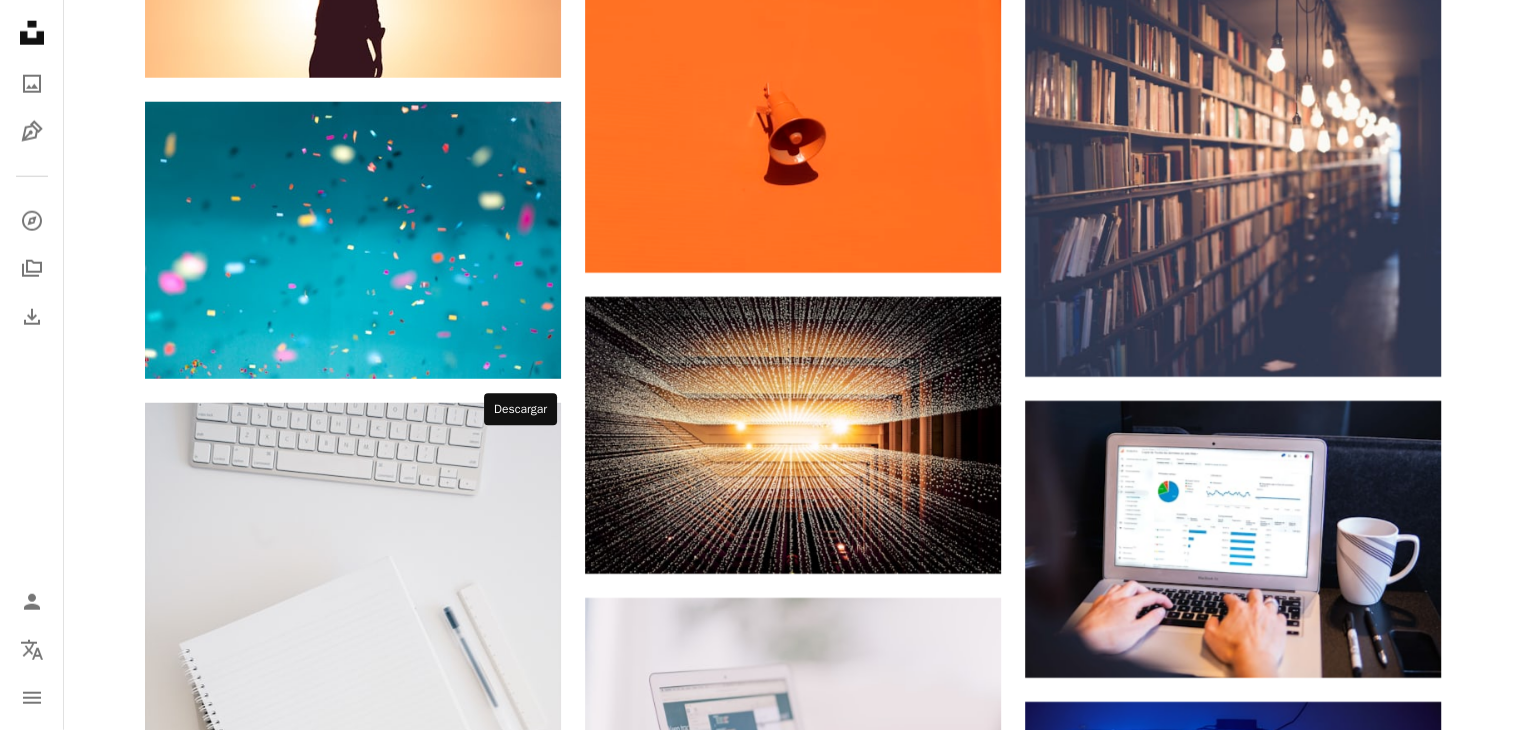 click on "Arrow pointing down" 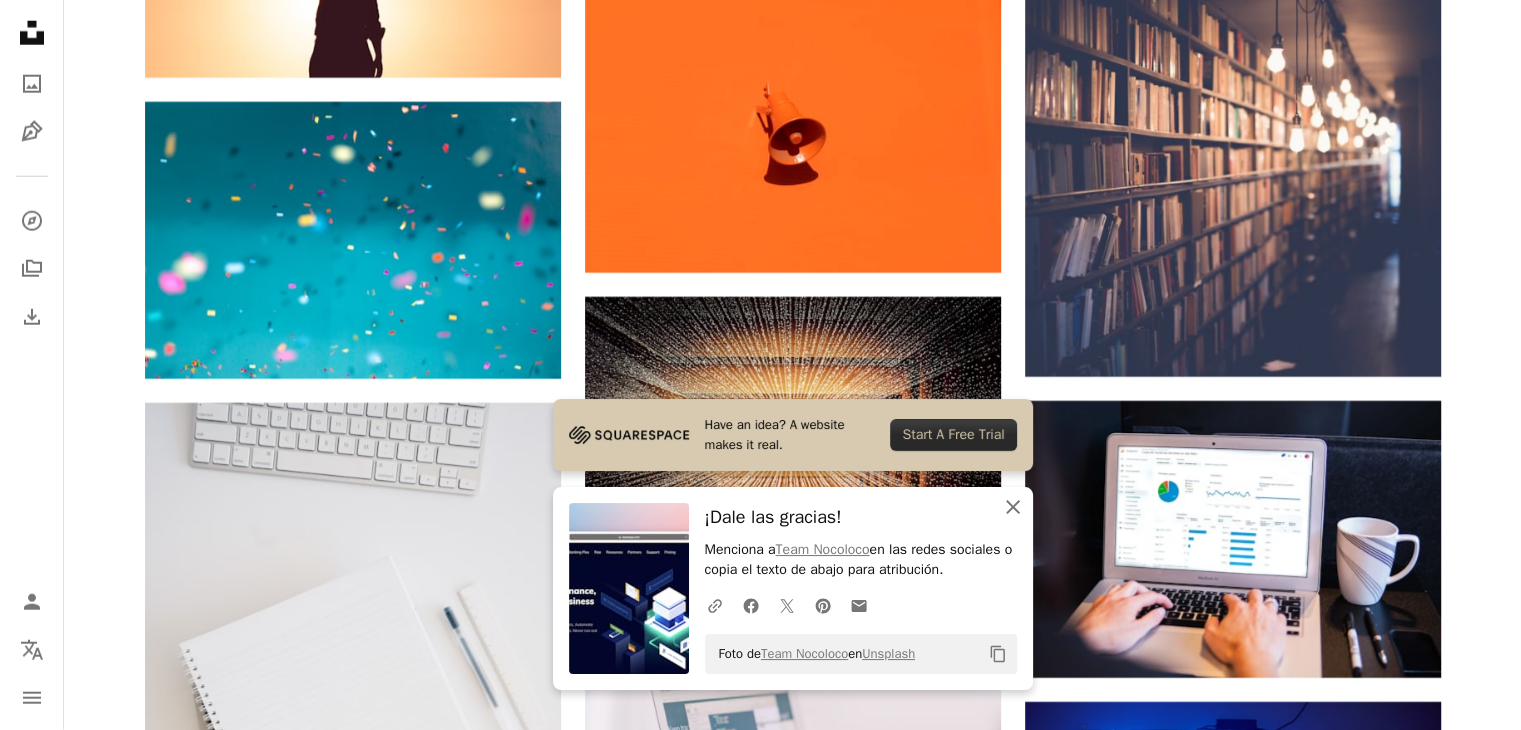 click on "An X shape" 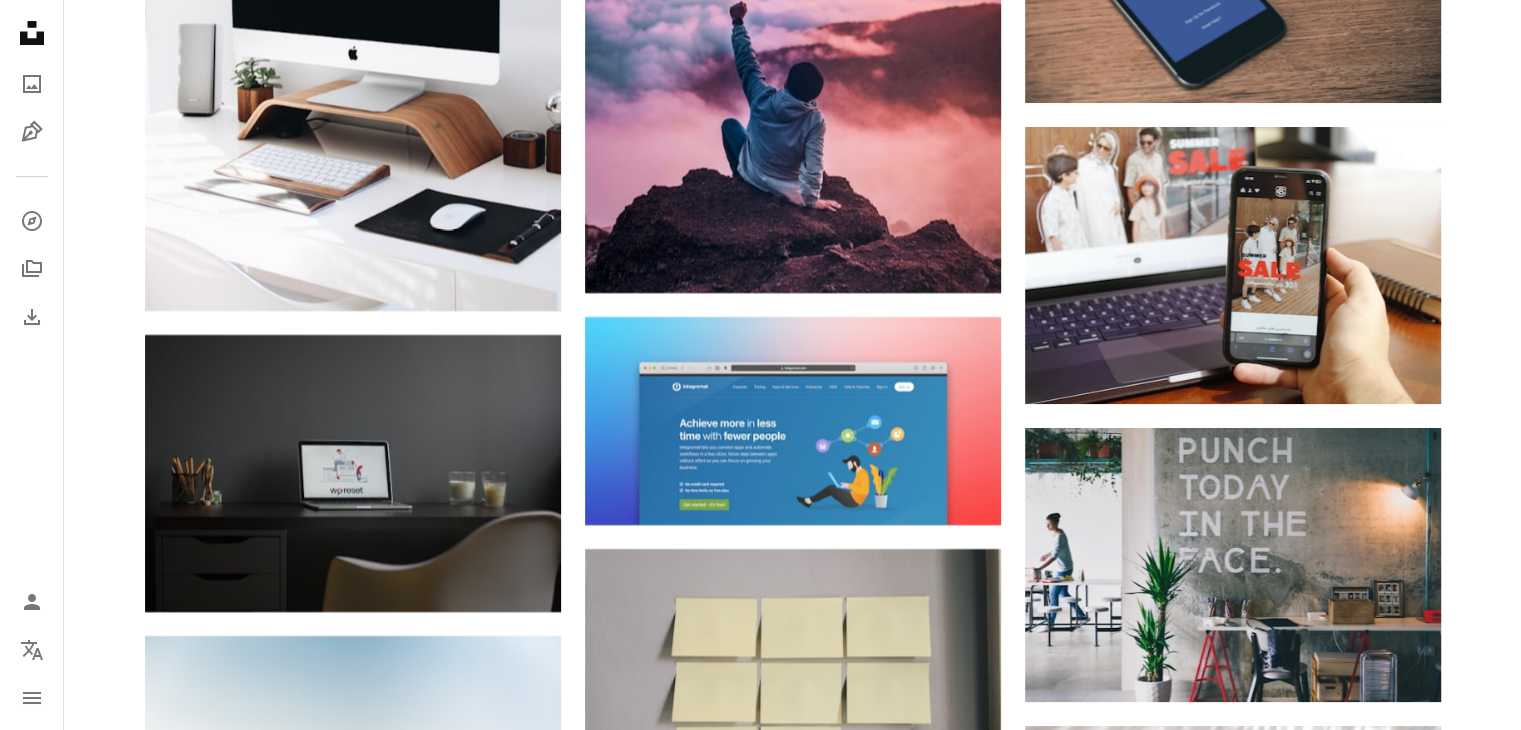 scroll, scrollTop: 30600, scrollLeft: 0, axis: vertical 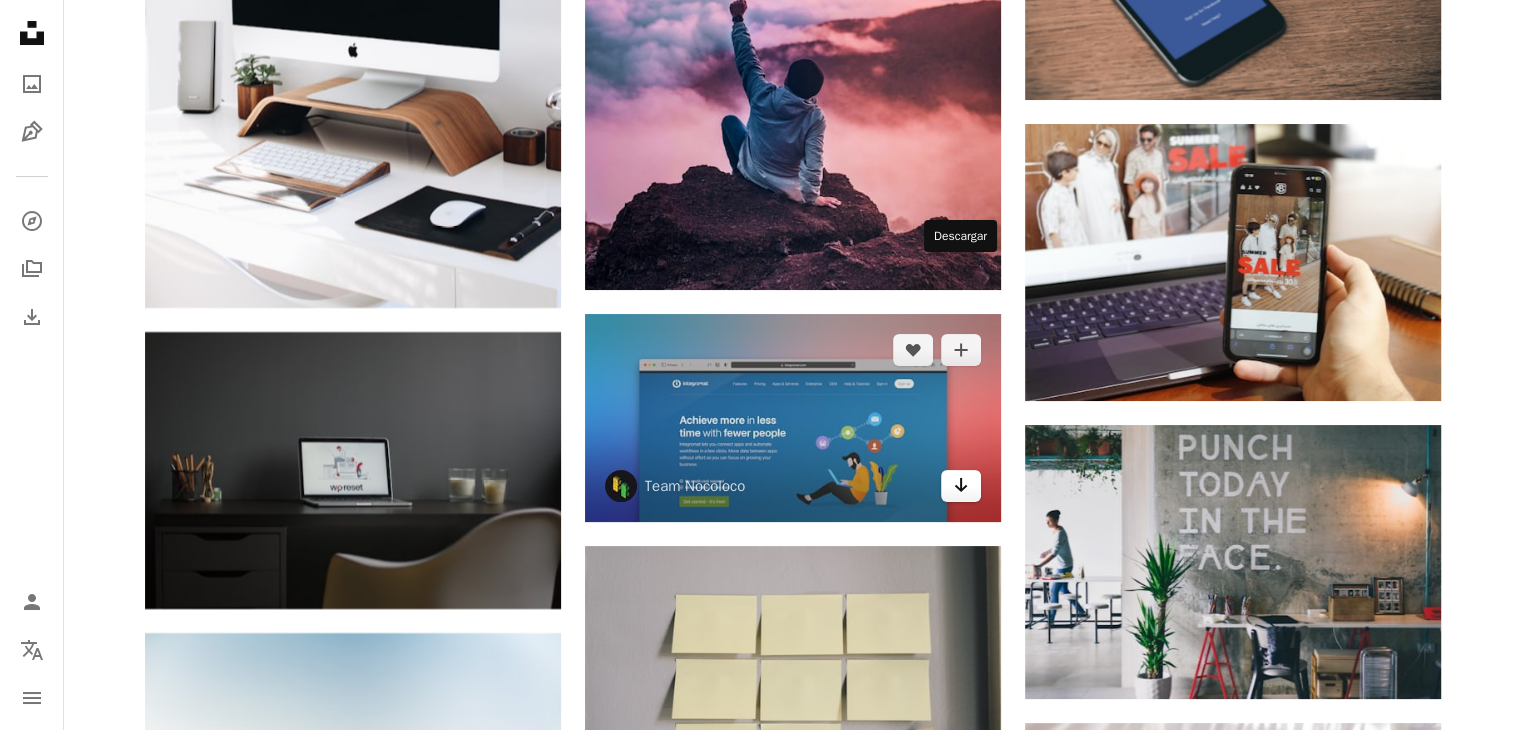 click on "Arrow pointing down" 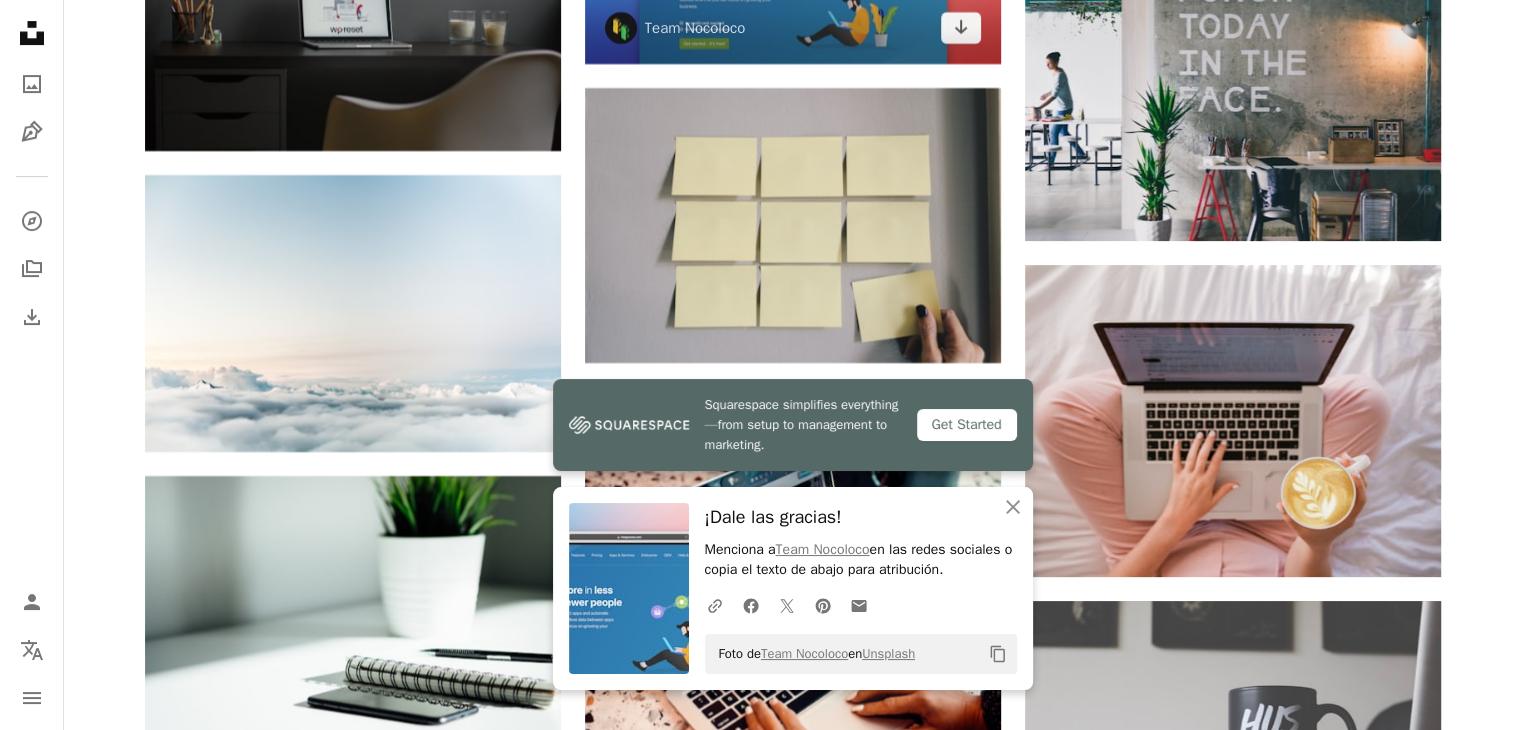 scroll, scrollTop: 31100, scrollLeft: 0, axis: vertical 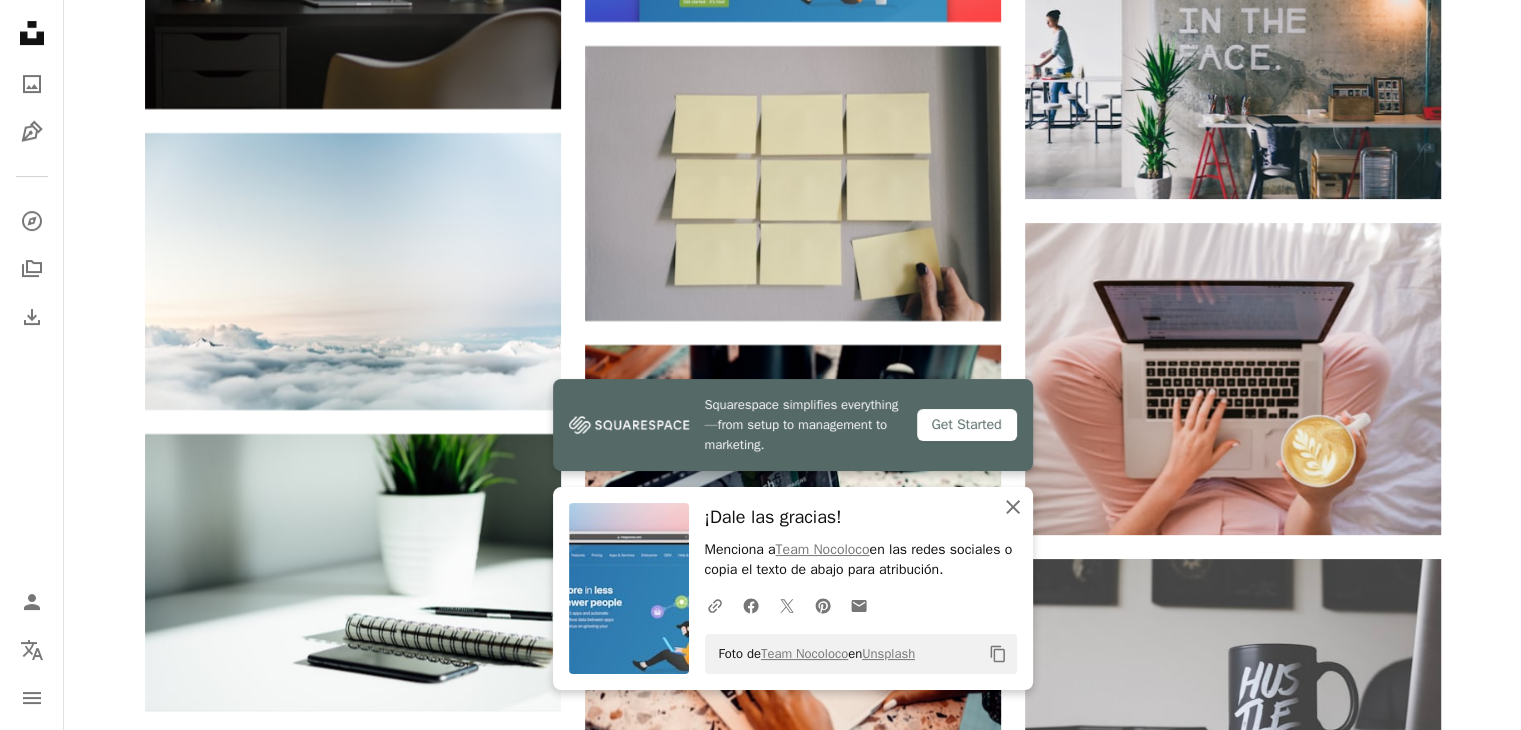 click on "An X shape" 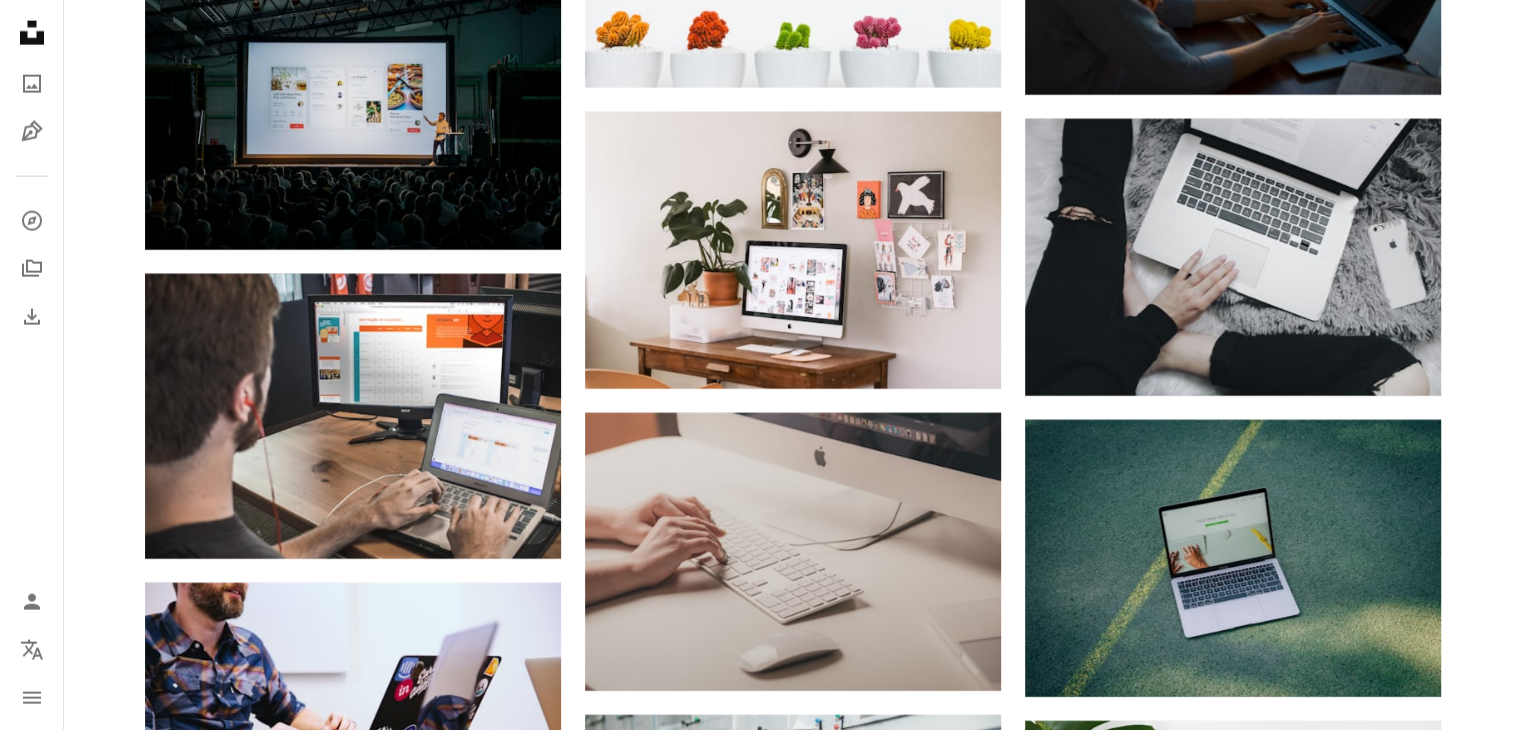 scroll, scrollTop: 35500, scrollLeft: 0, axis: vertical 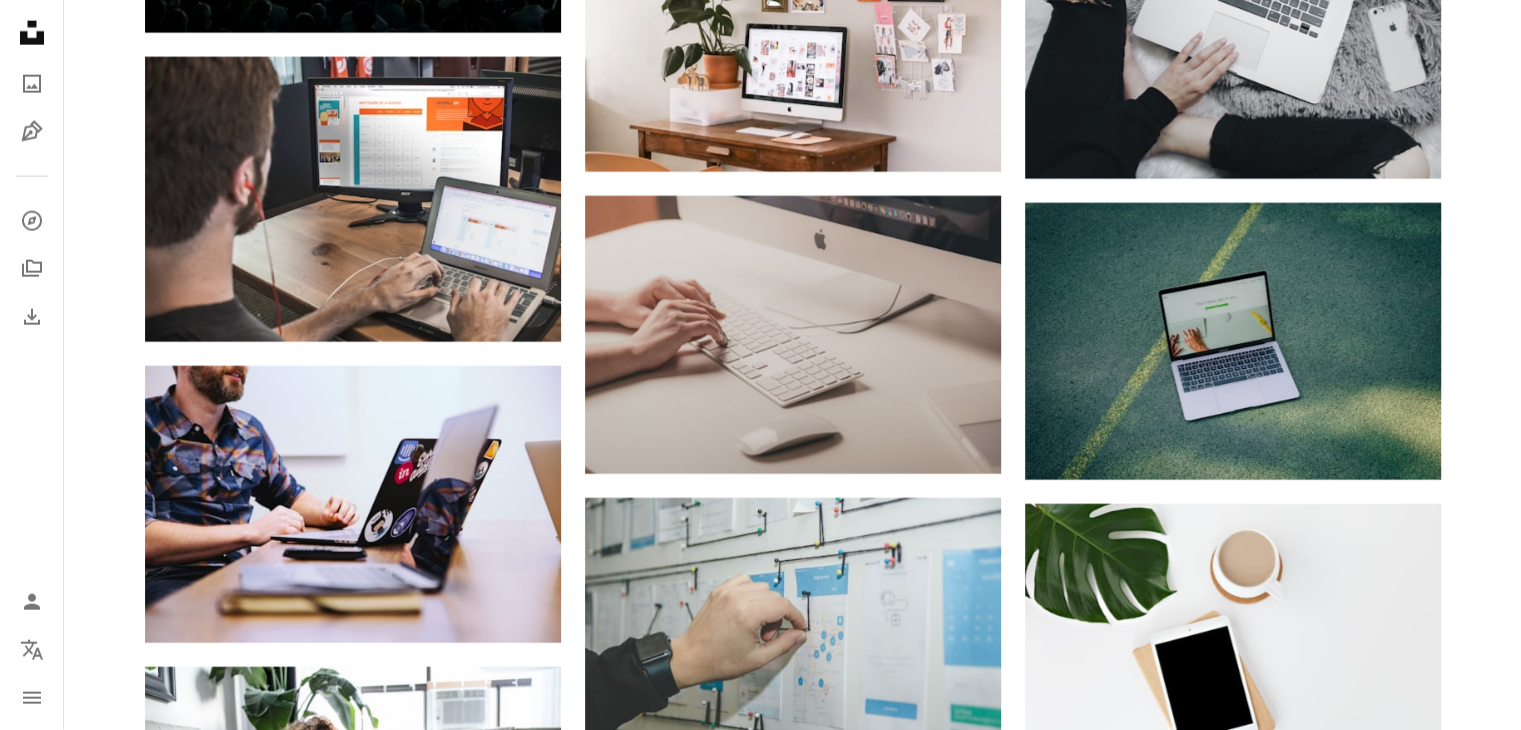 click on "A heart A plus sign [NAME] Arrow pointing down A heart A plus sign [NAME] Arrow pointing down A heart A plus sign [NAME] Arrow pointing down A heart A plus sign [NAME] Arrow pointing down A heart A plus sign [NAME] Disponible para contratación A checkmark inside of a circle Arrow pointing down A heart A plus sign [NAME] Arrow pointing down A heart A plus sign Headway Arrow pointing down A heart A plus sign [NAME] Arrow pointing down A heart A plus sign [NAME] Disponible para contratación A checkmark inside of a circle Arrow pointing down A heart A plus sign [NAME] Arrow pointing down –– ––– –––  –– ––– –  ––– –––  ––––  –   – –– –––  – – ––– –– –– –––– –– The best in on-brand content creation Learn More A heart A plus sign [NAME] Arrow pointing down A heart A plus sign [NAME] Disponible para contratación A checkmark inside of a circle Arrow pointing down" at bounding box center (792, -13699) 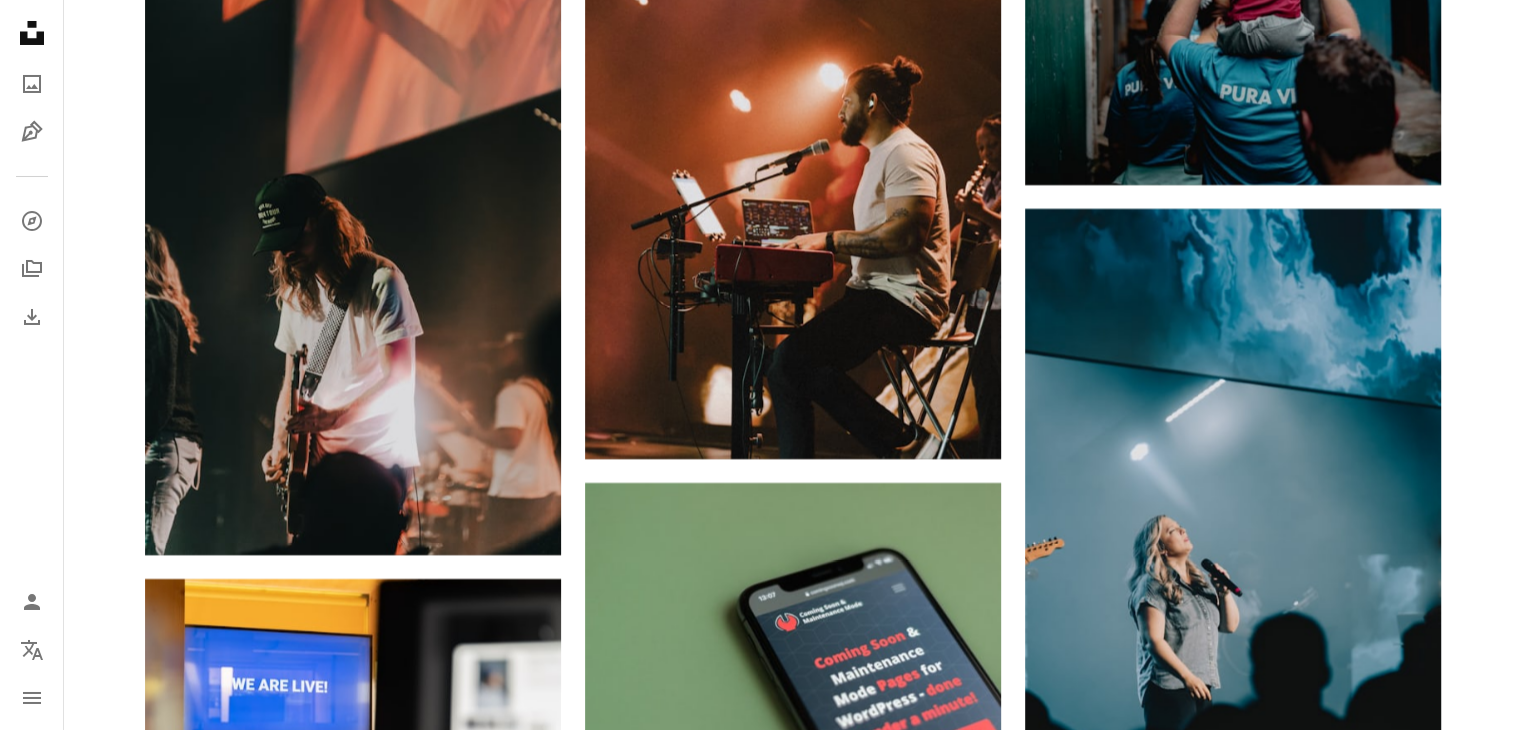 scroll, scrollTop: 45500, scrollLeft: 0, axis: vertical 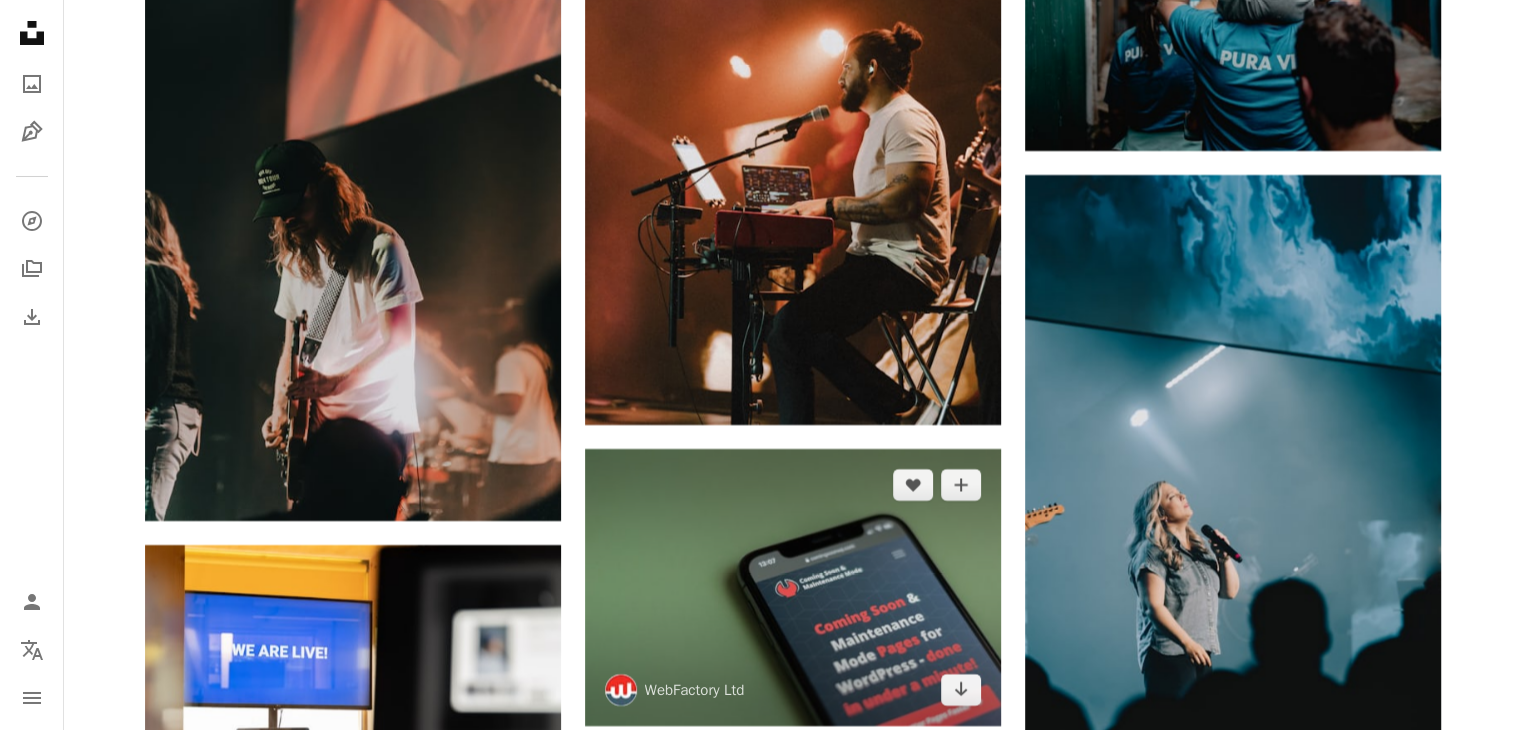 click at bounding box center [793, 587] 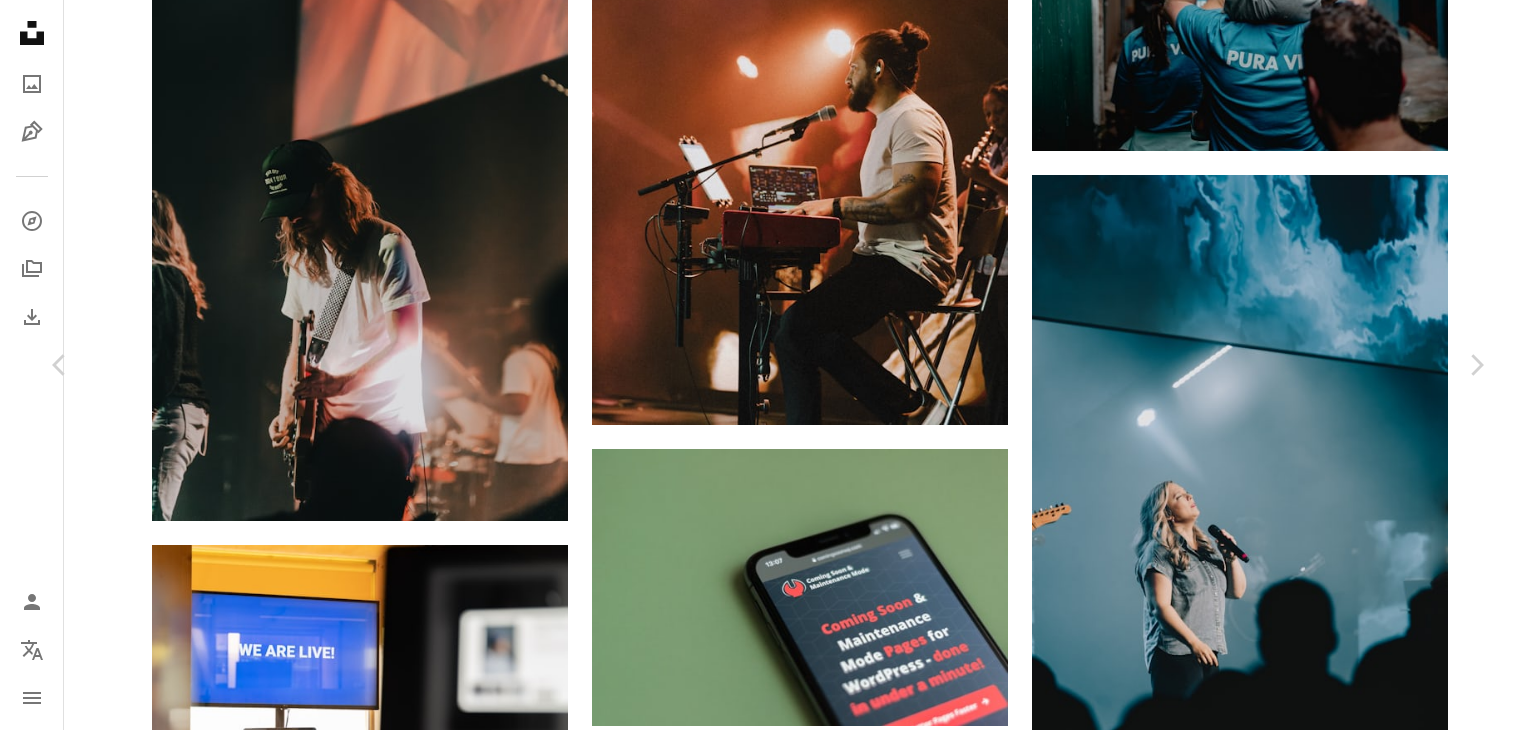 click on "An X shape Chevron left Chevron right WebFactory Ltd webfactoryltd A heart A plus sign Descargar gratis Chevron down Zoom in Visualizaciones 469.373 Descargas 3098 A forward-right arrow Compartir Info icon Información More Actions Calendar outlined Publicado el  [DATE] Camera NIKON CORPORATION, NIKON D3100 Safety Uso gratuito bajo la  Licencia Unsplash sitio web iPhone teléfono inteligente Wordpress (en inglés) Próximamente iPhone X Teléfono gris teléfono móvil electrónica teléfono celular Imágenes gratuitas Explora imágenes premium relacionadas en iStock  |  Ahorra un 20 % con el código UNSPLASH20 Ver más en iStock  ↗️ Imágenes relacionadas A heart A plus sign Swello Arrow pointing down Plus sign for Unsplash+ A heart A plus sign Getty Images Para  Unsplash+ A lock Descargar A heart A plus sign [NAME] Disponible para contratación A checkmark inside of a circle Arrow pointing down A heart A plus sign [NAME] Arrow pointing down A heart A plus sign Swello A heart" at bounding box center (768, 4169) 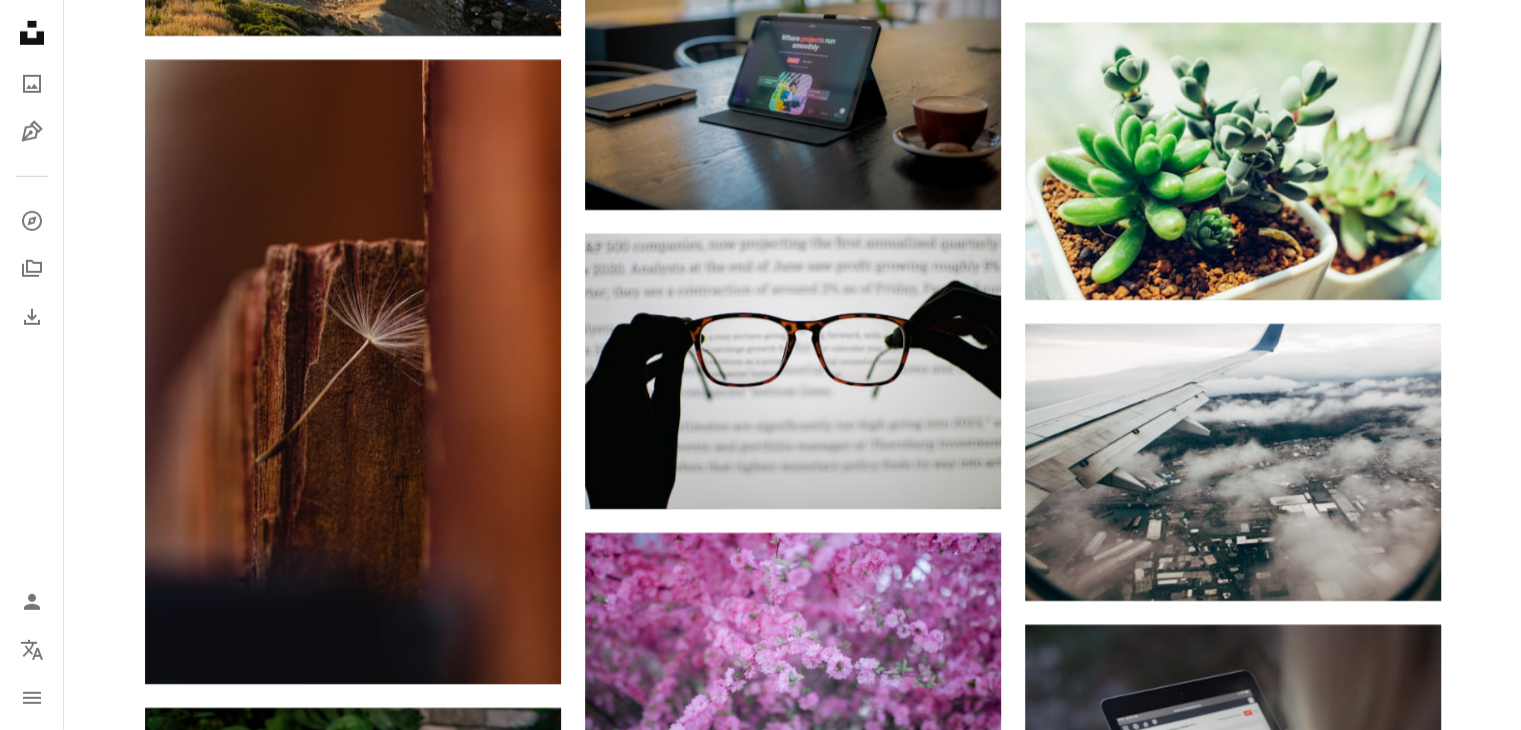 scroll, scrollTop: 67000, scrollLeft: 0, axis: vertical 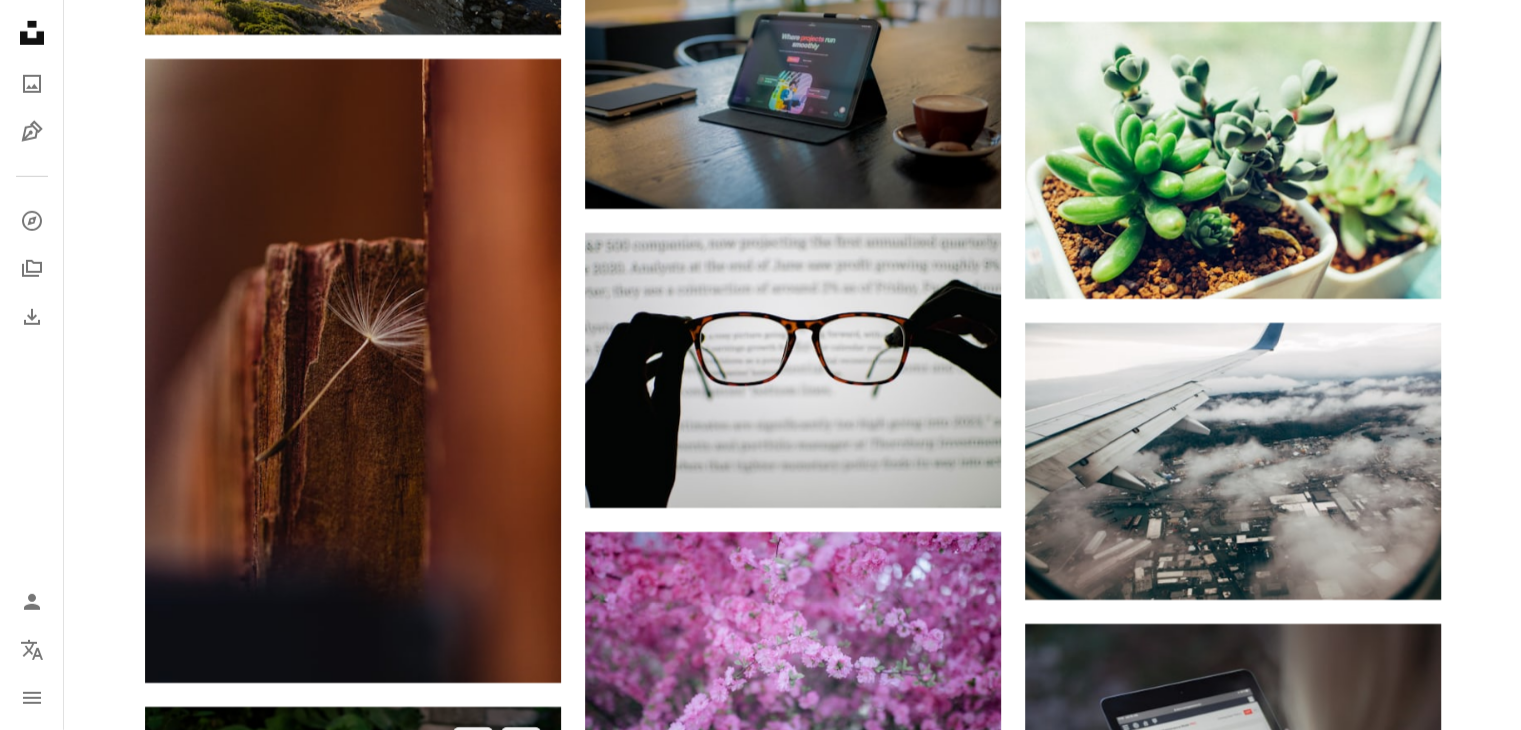 click at bounding box center (353, 1019) 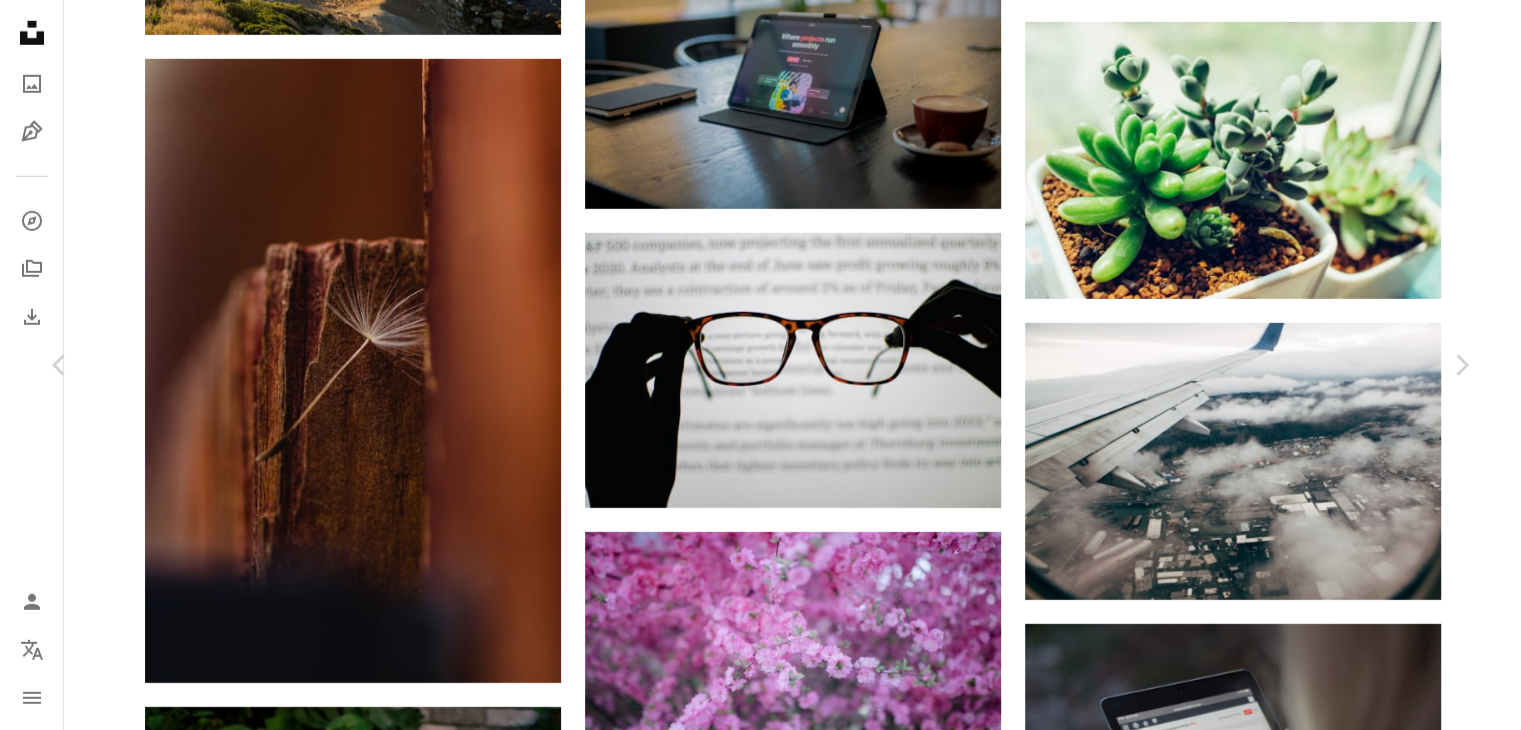 click on "An X shape Chevron left Chevron right solidpixels. solidpixels A heart A plus sign Descargar gratis Chevron down Zoom in Visualizaciones [NUMBER] Descargas [NUMBER] Presentado en Fotos A forward-right arrow Compartir Info icon Información More Actions Calendar outlined Publicado el [DATE] Camera SONY, ILCE-7M2 Safety Uso gratuito bajo la Licencia Unsplash muchacha verde trabajo reunión sitio web diseño web desarrollo web MacBook Air nocode tierra Humano ordenador portátil planta teclado al aire libre electrónica pantalla teclado monitor Fotos de stock gratuitas Explora imágenes premium relacionadas en iStock | Ahorra un 20 % con el código UNSPLASH20 Imágenes relacionadas A heart A plus sign [FIRST] [LAST] | @LGNWVR Disponible para contratación A checkmark inside of a circle Arrow pointing down A heart A plus sign [FIRST] [LAST] Disponible para contratación A checkmark inside of a circle Arrow pointing down Plus sign for Unsplash+ A heart A plus sign A. C. Para Unsplash+ A lock Para" at bounding box center [760, 4682] 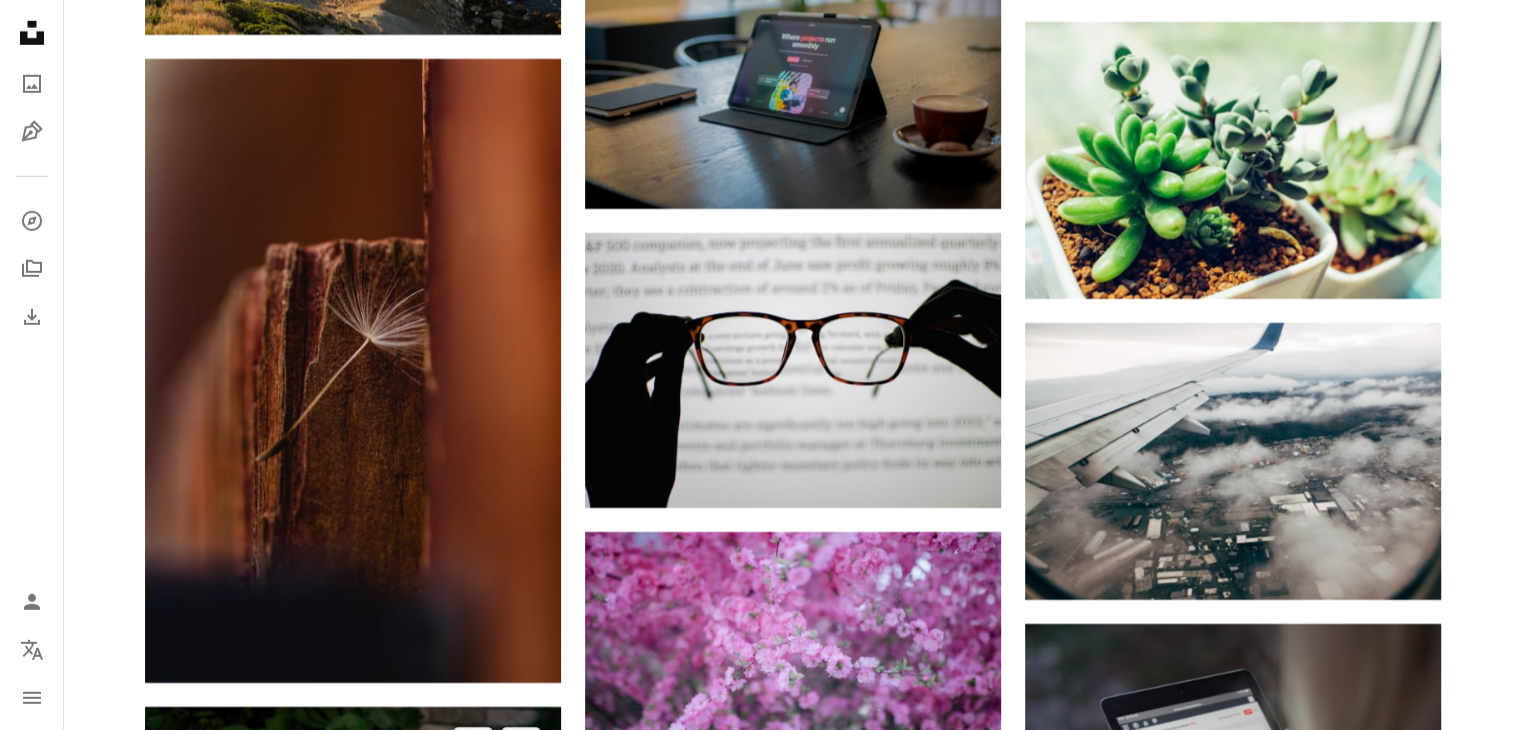 drag, startPoint x: 24, startPoint y: 23, endPoint x: 351, endPoint y: 359, distance: 468.85498 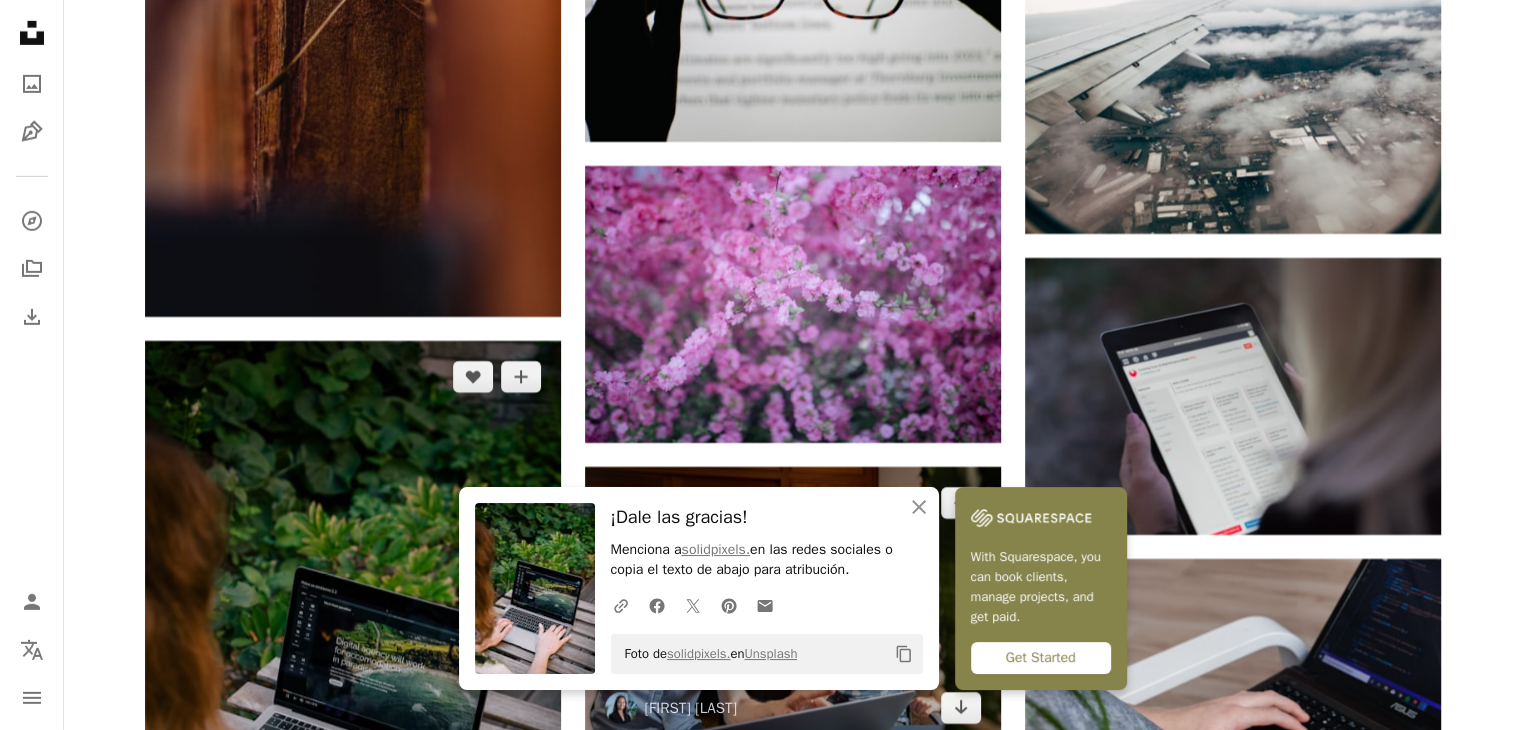 scroll, scrollTop: 67400, scrollLeft: 0, axis: vertical 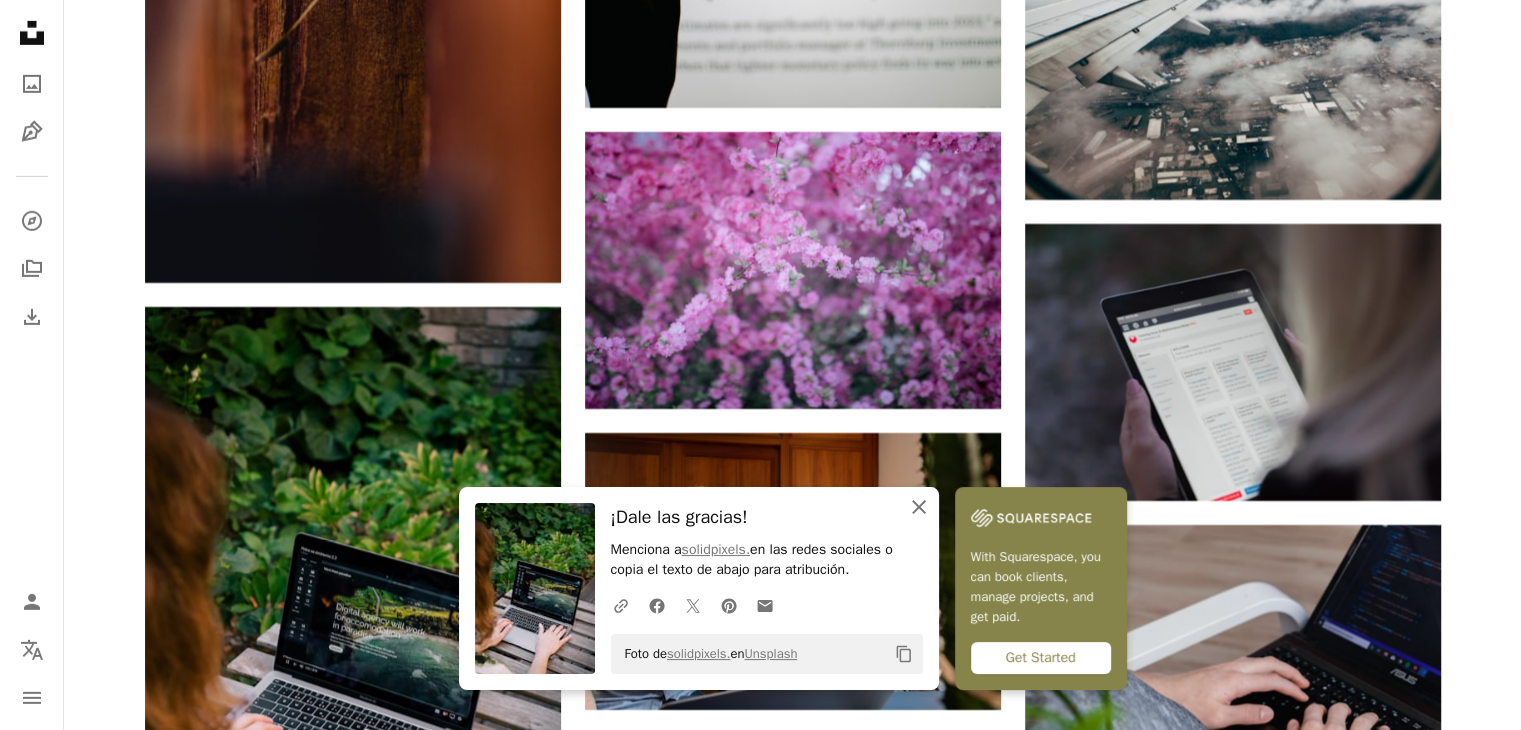 click on "An X shape" 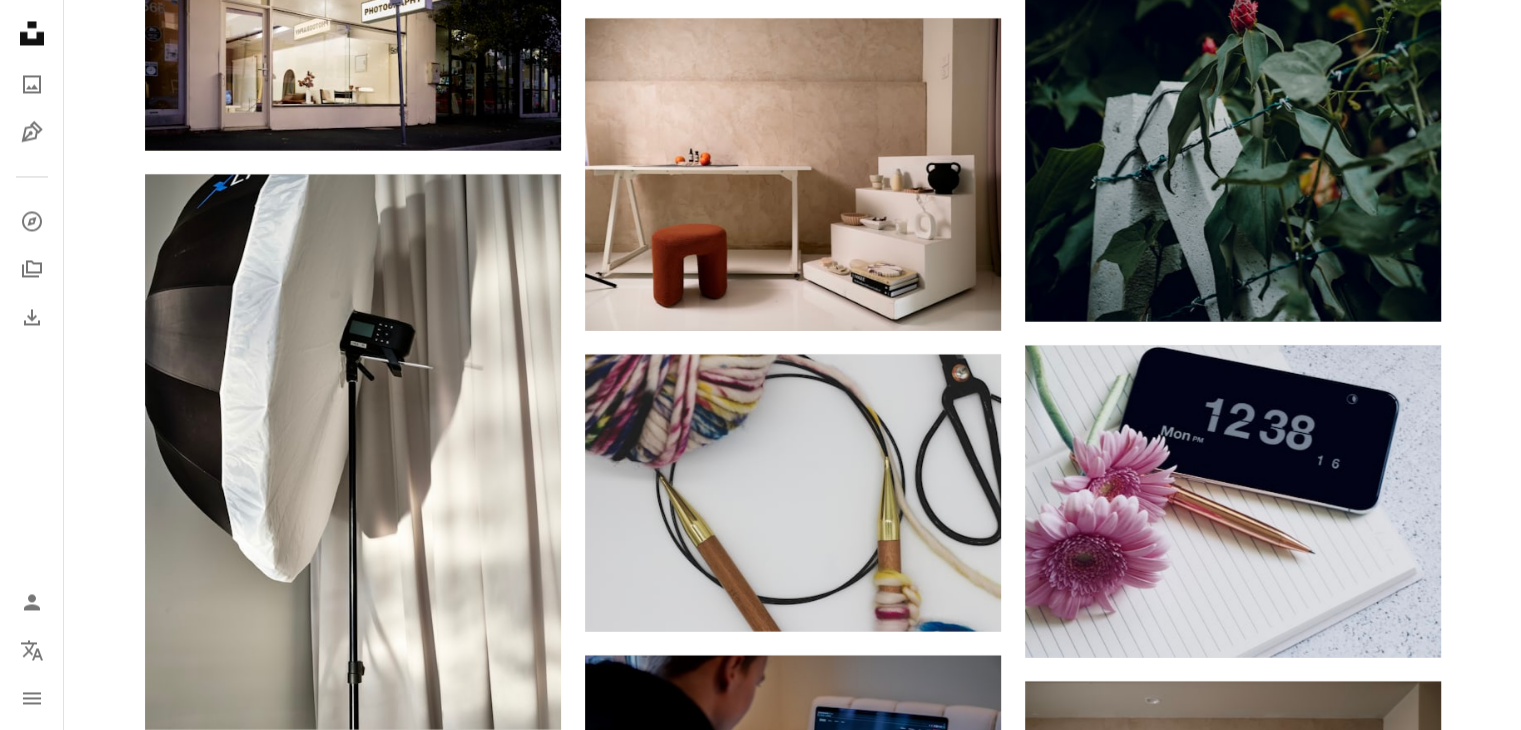 scroll, scrollTop: 72100, scrollLeft: 0, axis: vertical 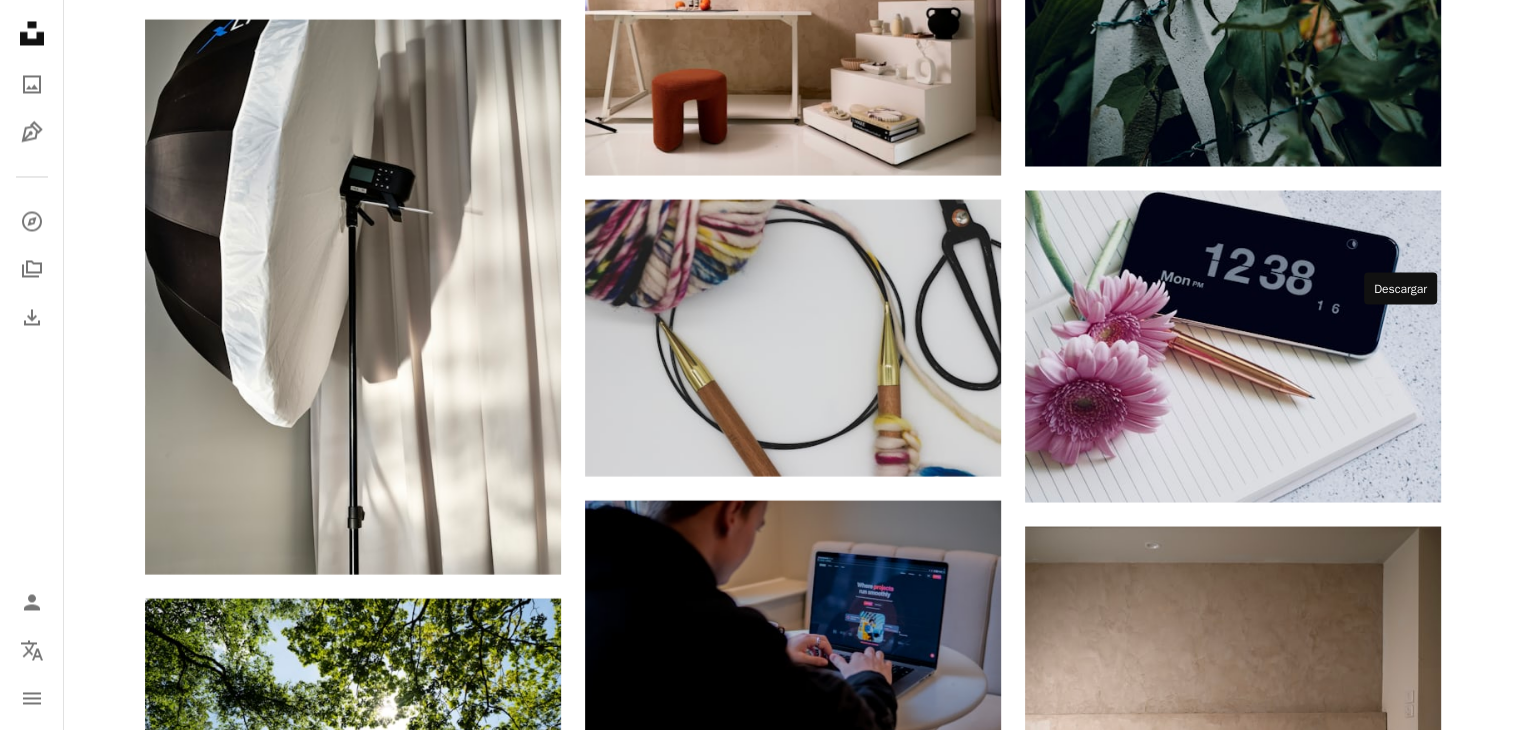 click on "Arrow pointing down" 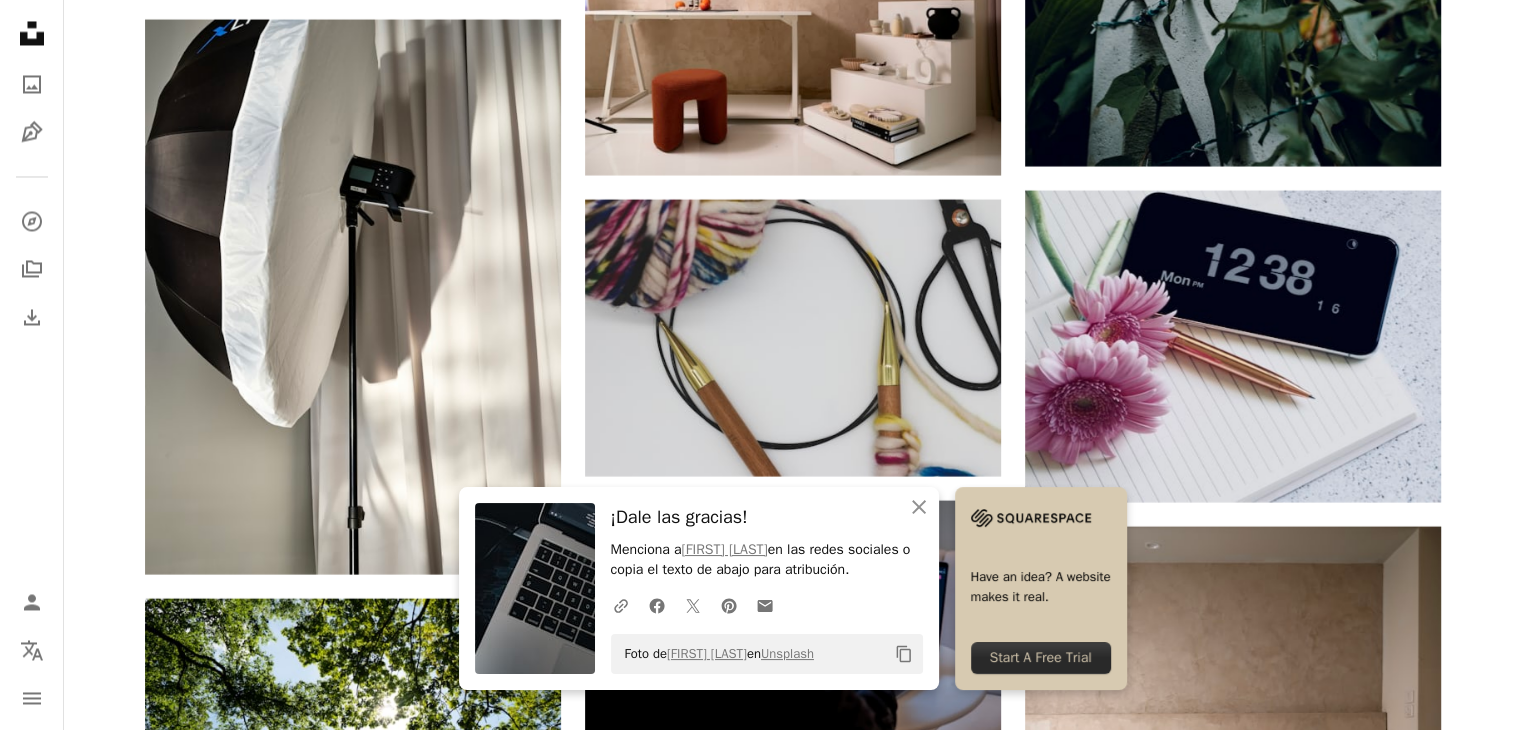 click on "A heart A plus sign [NAME] Arrow pointing down A heart A plus sign [NAME] Arrow pointing down A heart A plus sign [NAME] Arrow pointing down A heart A plus sign [NAME] Arrow pointing down A heart A plus sign [NAME] Disponible para contratación A checkmark inside of a circle Arrow pointing down A heart A plus sign [NAME] Arrow pointing down A heart A plus sign Headway Arrow pointing down A heart A plus sign [NAME] Arrow pointing down A heart A plus sign [NAME] Disponible para contratación A checkmark inside of a circle Arrow pointing down A heart A plus sign [NAME] Arrow pointing down –– ––– –––  –– ––– –  ––– –––  ––––  –   – –– –––  – – ––– –– –– –––– –– The best in on-brand content creation Learn More A heart A plus sign [NAME] Arrow pointing down A heart A plus sign [NAME] Disponible para contratación A checkmark inside of a circle Arrow pointing down" at bounding box center (793, -33365) 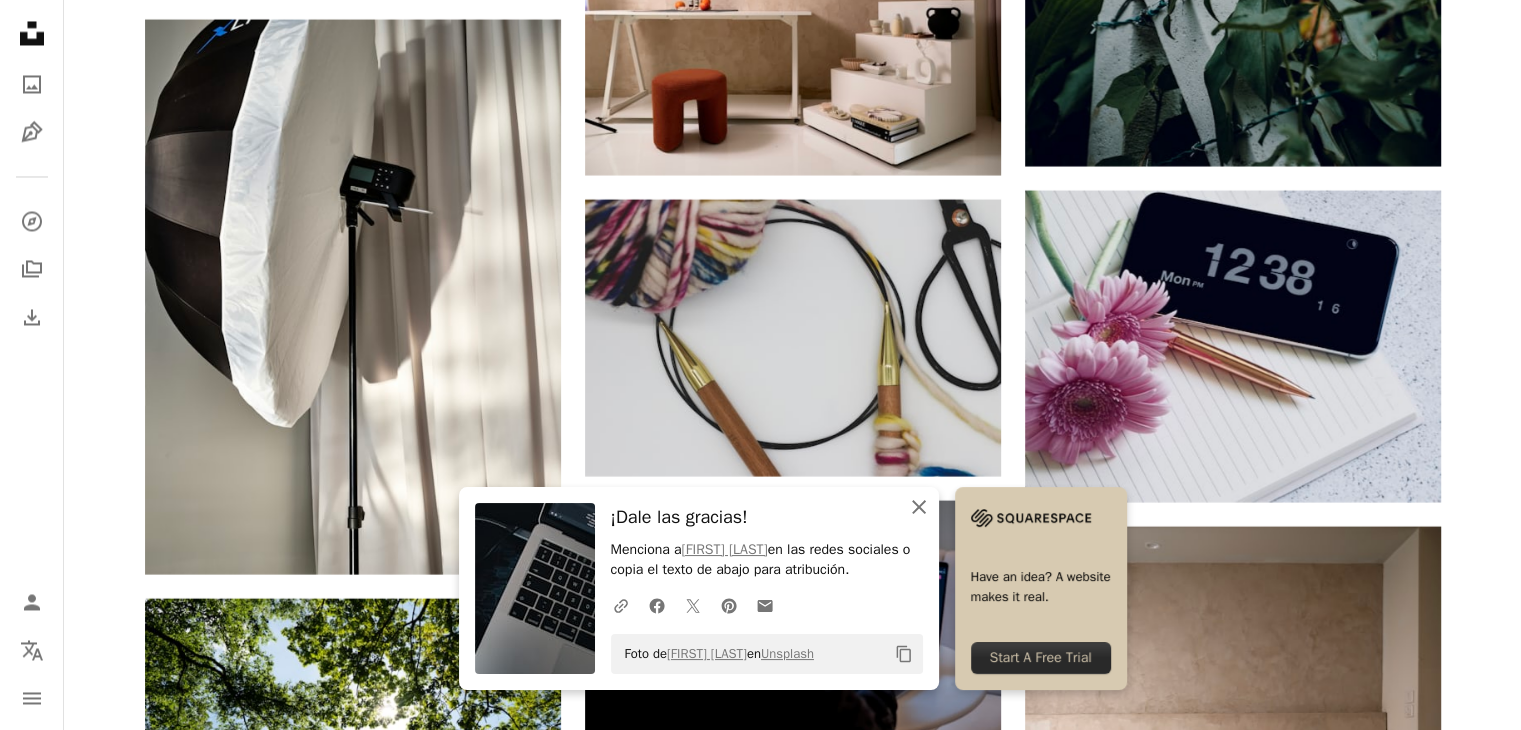 click on "An X shape" 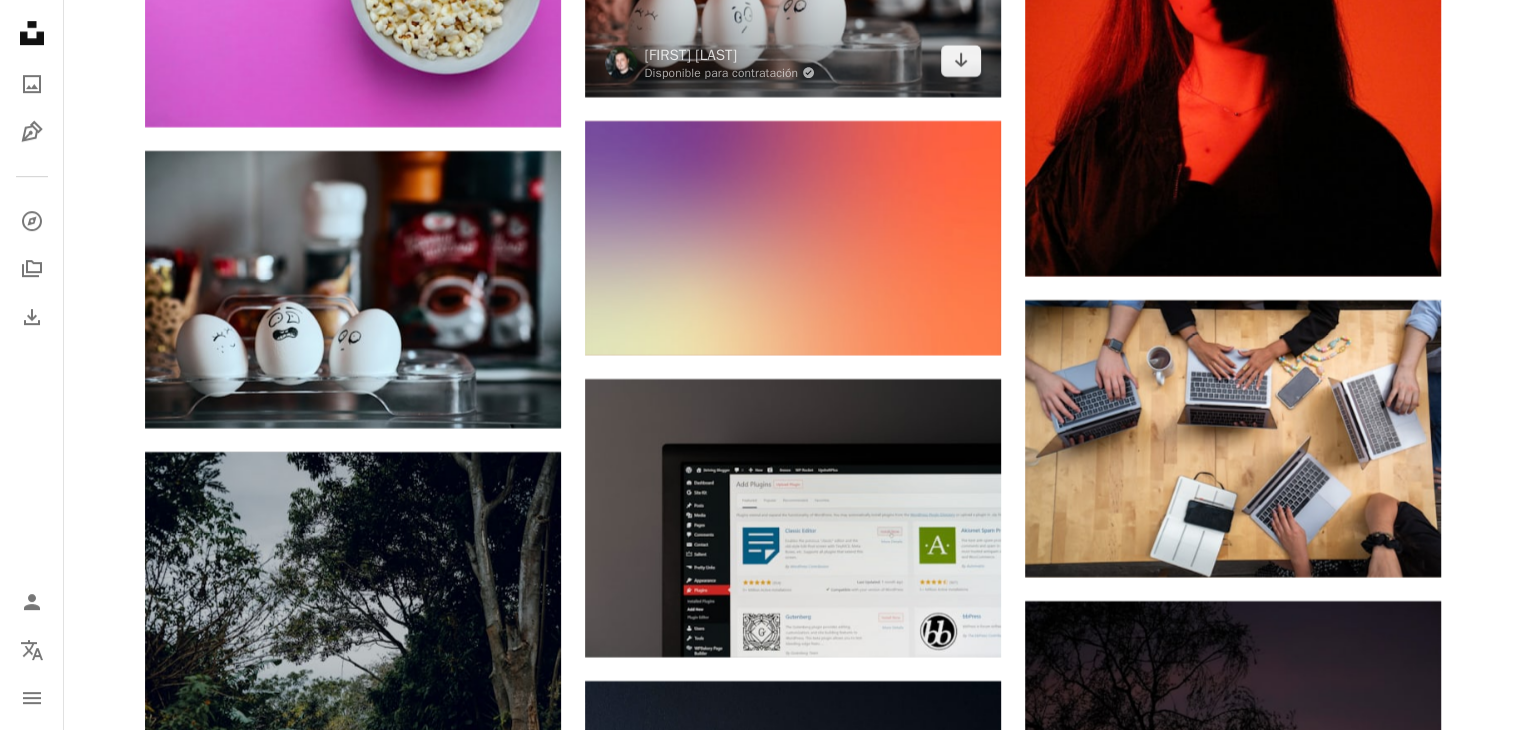 scroll, scrollTop: 84900, scrollLeft: 0, axis: vertical 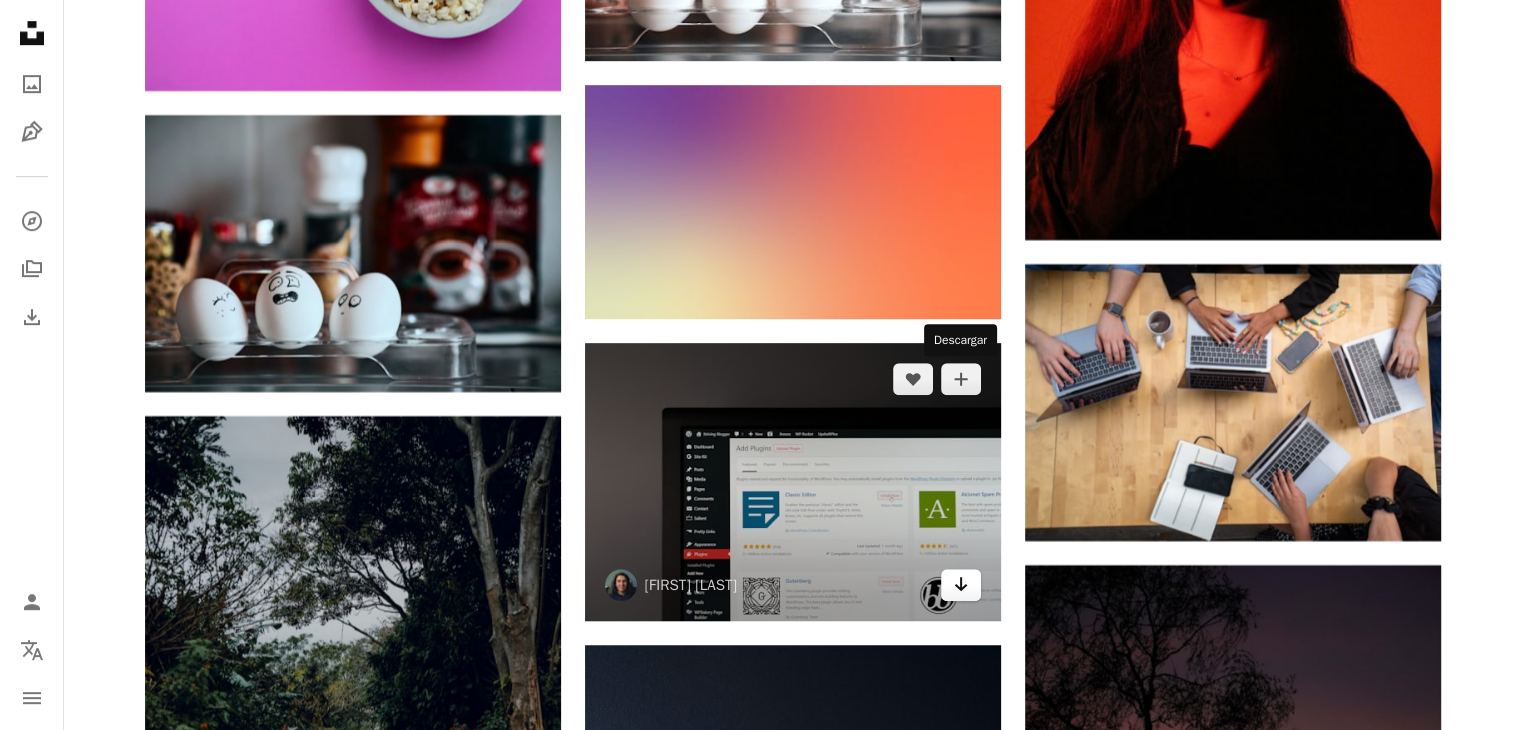 click on "Arrow pointing down" 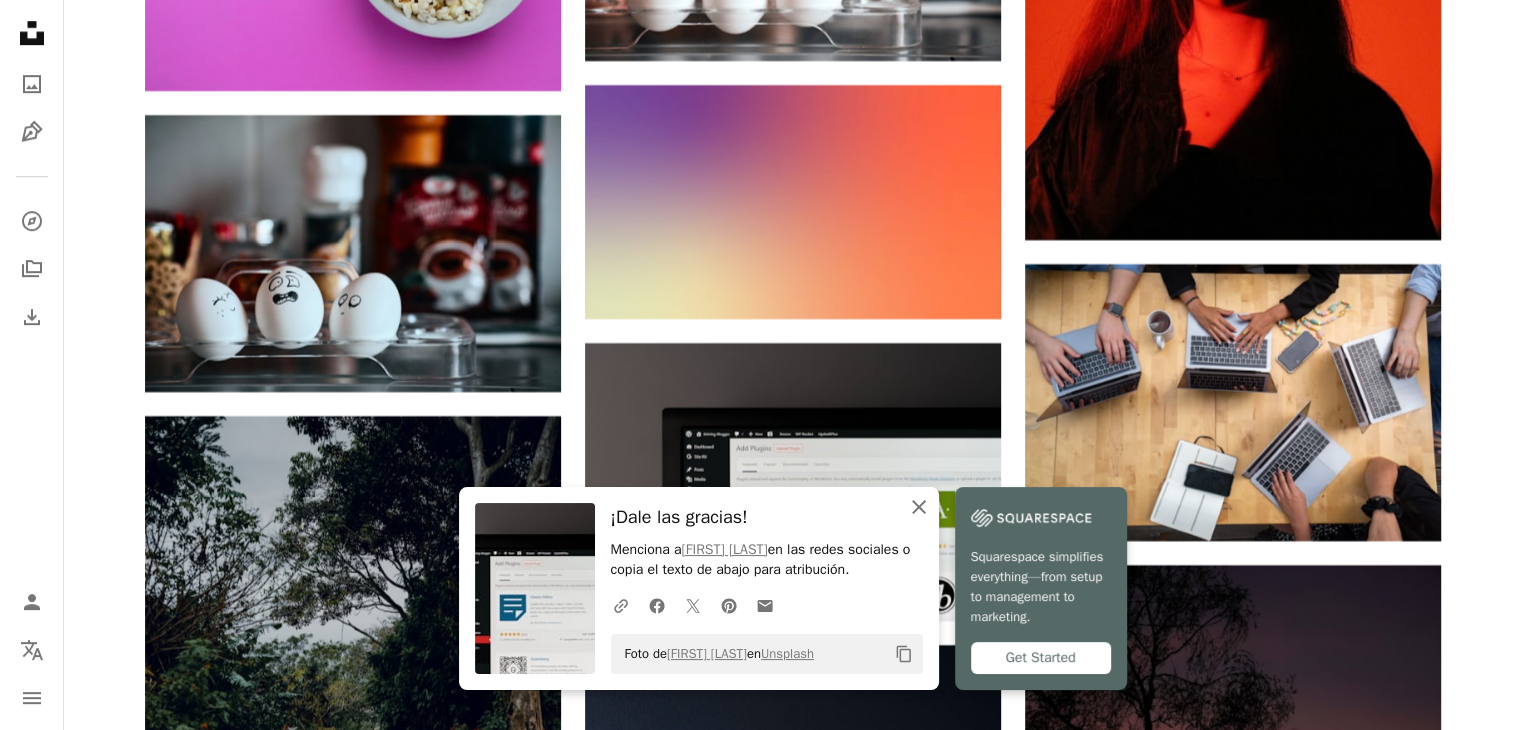 click on "An X shape" 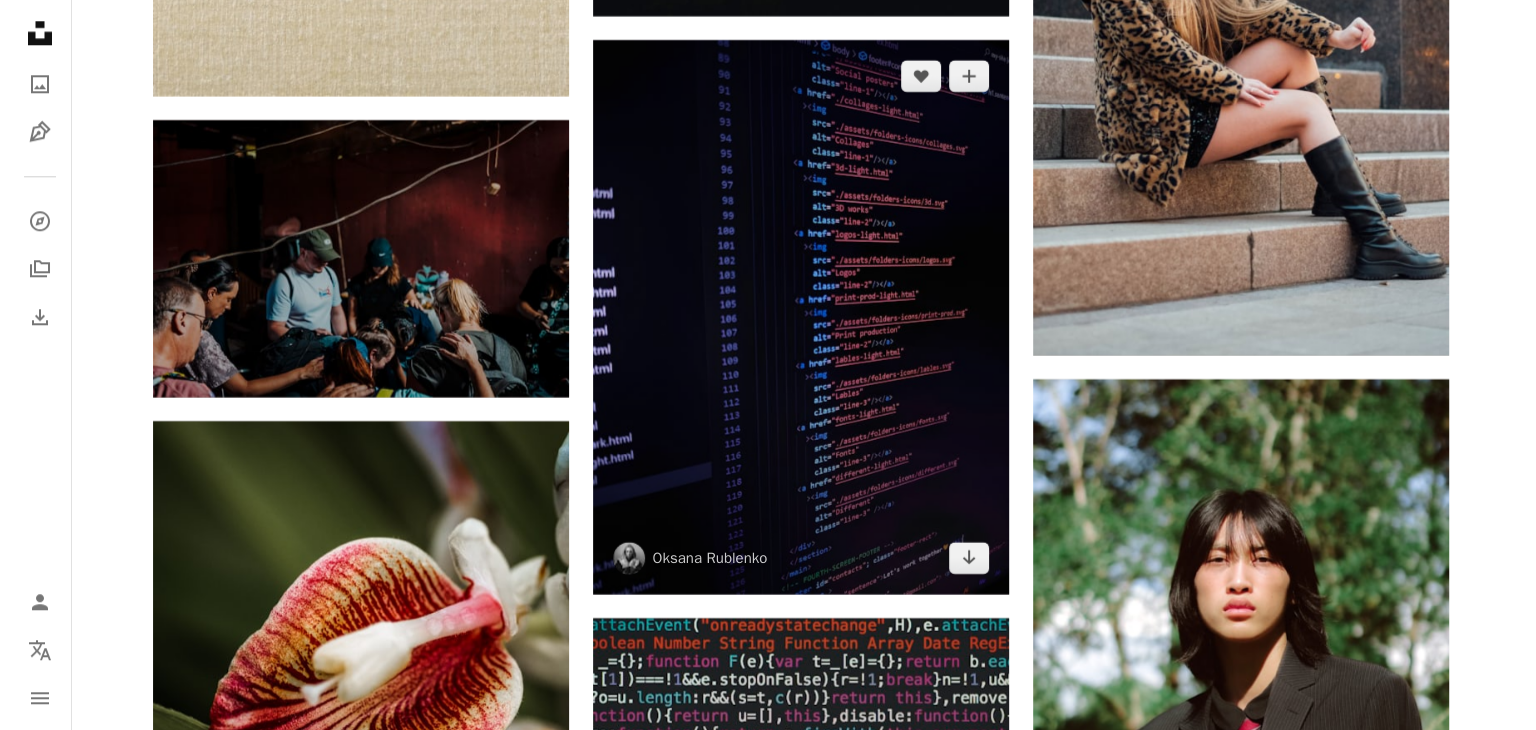 scroll, scrollTop: 100800, scrollLeft: 0, axis: vertical 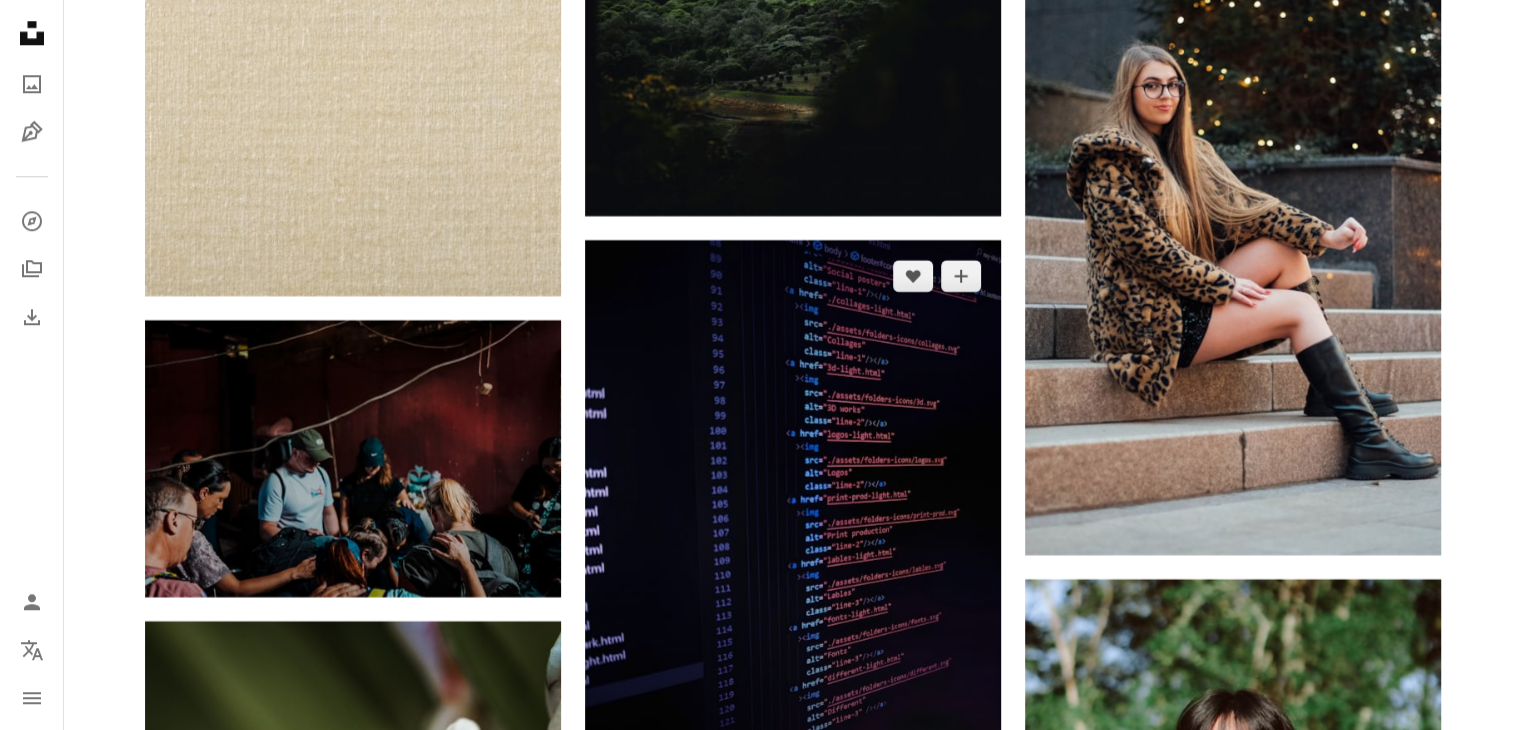click at bounding box center (793, 517) 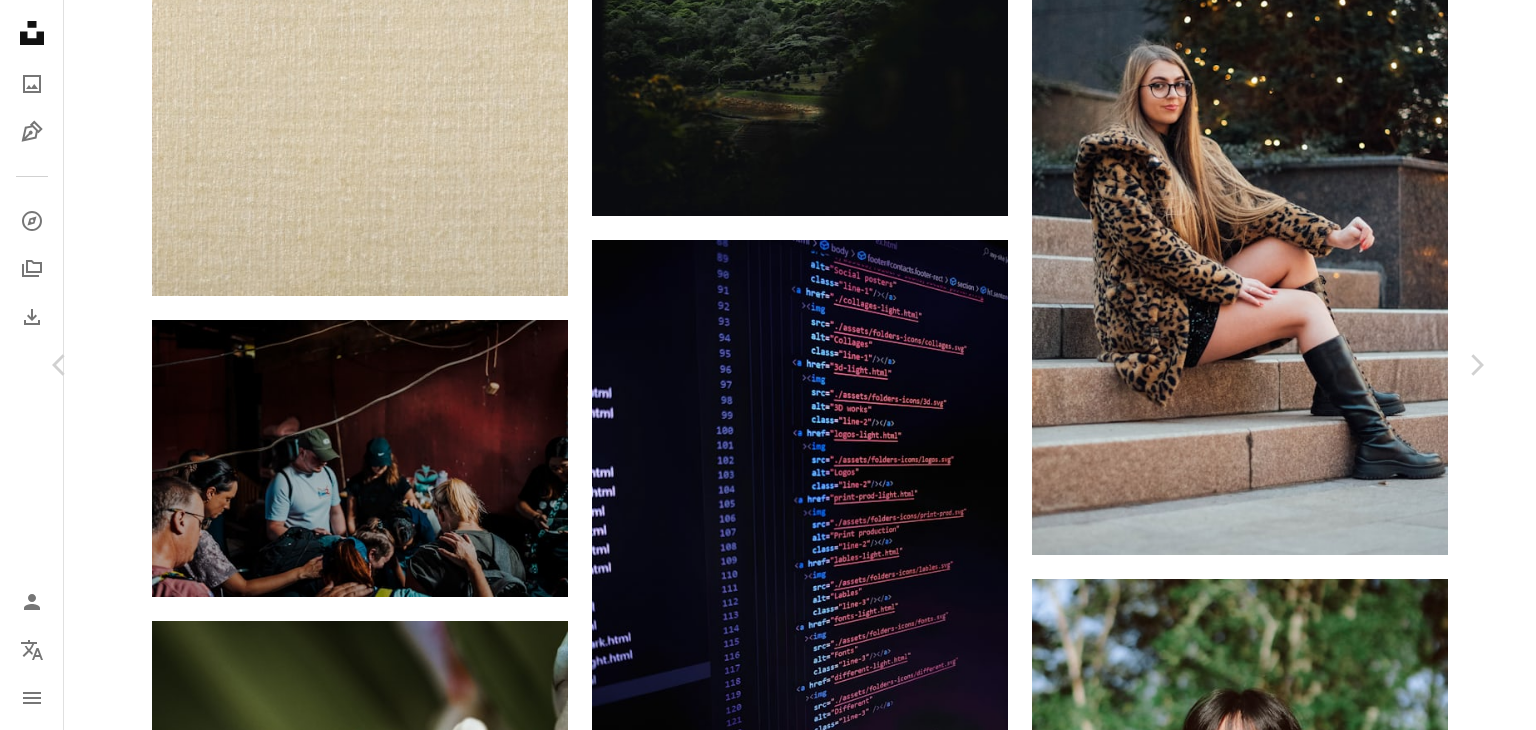 click on "Unsplash logo Página de inicio de Unsplash A photo Pen Tool A compass A stack of folders Download Person Localization icon navigation menu A magnifying glass ******* An X shape Visual search Obtener Unsplash+ Inicia sesión Enviar una imagen Explora imágenes premium en iStock  |  20 % de descuento en iStock  ↗️ Explora imágenes premium en iStock 20 % de descuento en iStock  ↗️ Ver más  ↗️ Ver más en iStock  ↗️ A photo Fotos   3,2 mil Pen Tool Ilustraciones   211 A stack of folders Colecciones   1,1 M A group of people Usuarios   1,5 mil Borrar A copyright icon © Gratuita Arrow down Aspect ratio Orientación Arrow down Unfold Clasificar por  Relevancia Arrow down Filters Filtros (1) Website Chevron right Fondo de pantalla de 8k diseño de páginas web Fondo de pantalla 4k computadora portátil redes sociales codificación marketing Fondo del sitio web Fondo de pantalla de MacBook diseño web telaraña wordpress A heart A plus sign [NAME] Arrow pointing down A heart A plus sign [NAME]" at bounding box center [768, -47791] 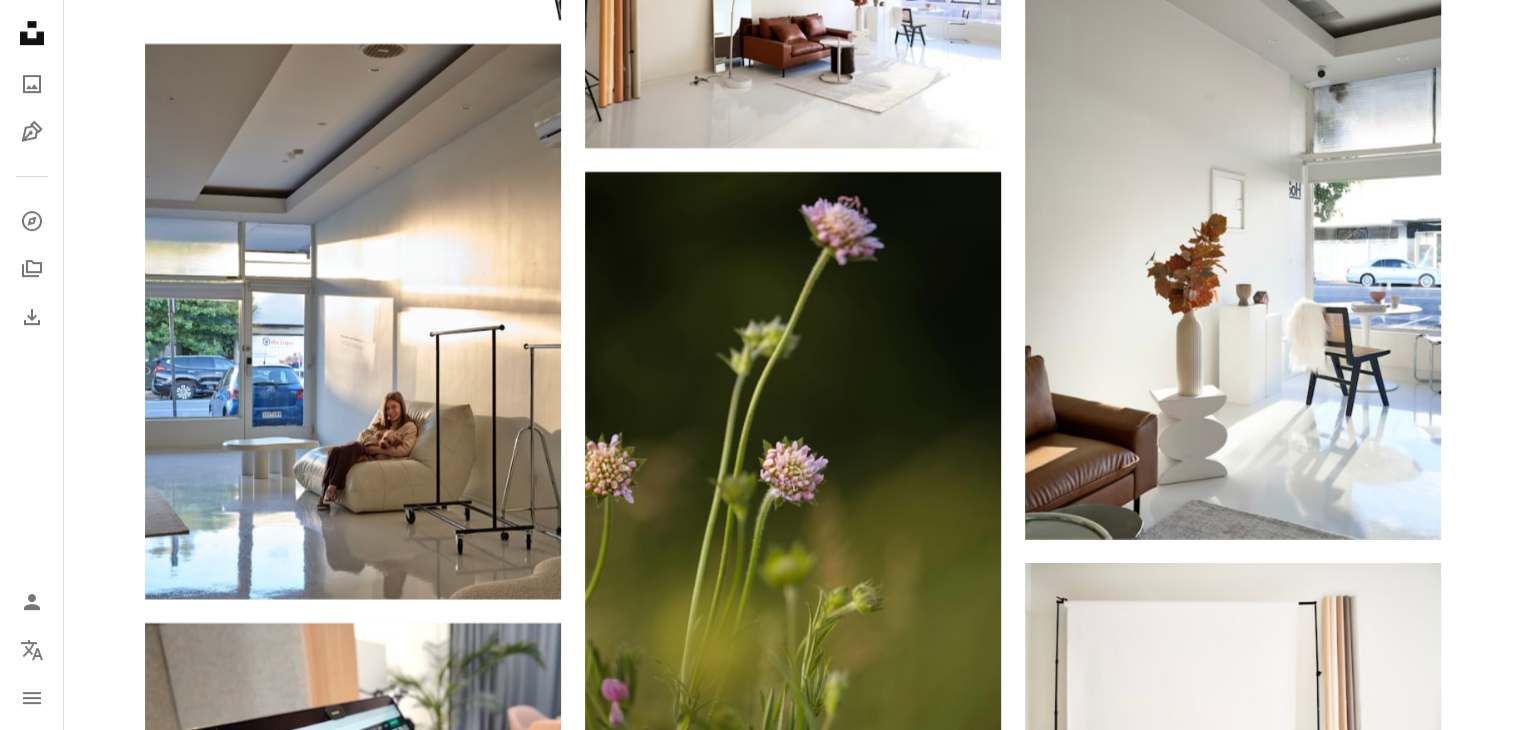 scroll, scrollTop: 69400, scrollLeft: 0, axis: vertical 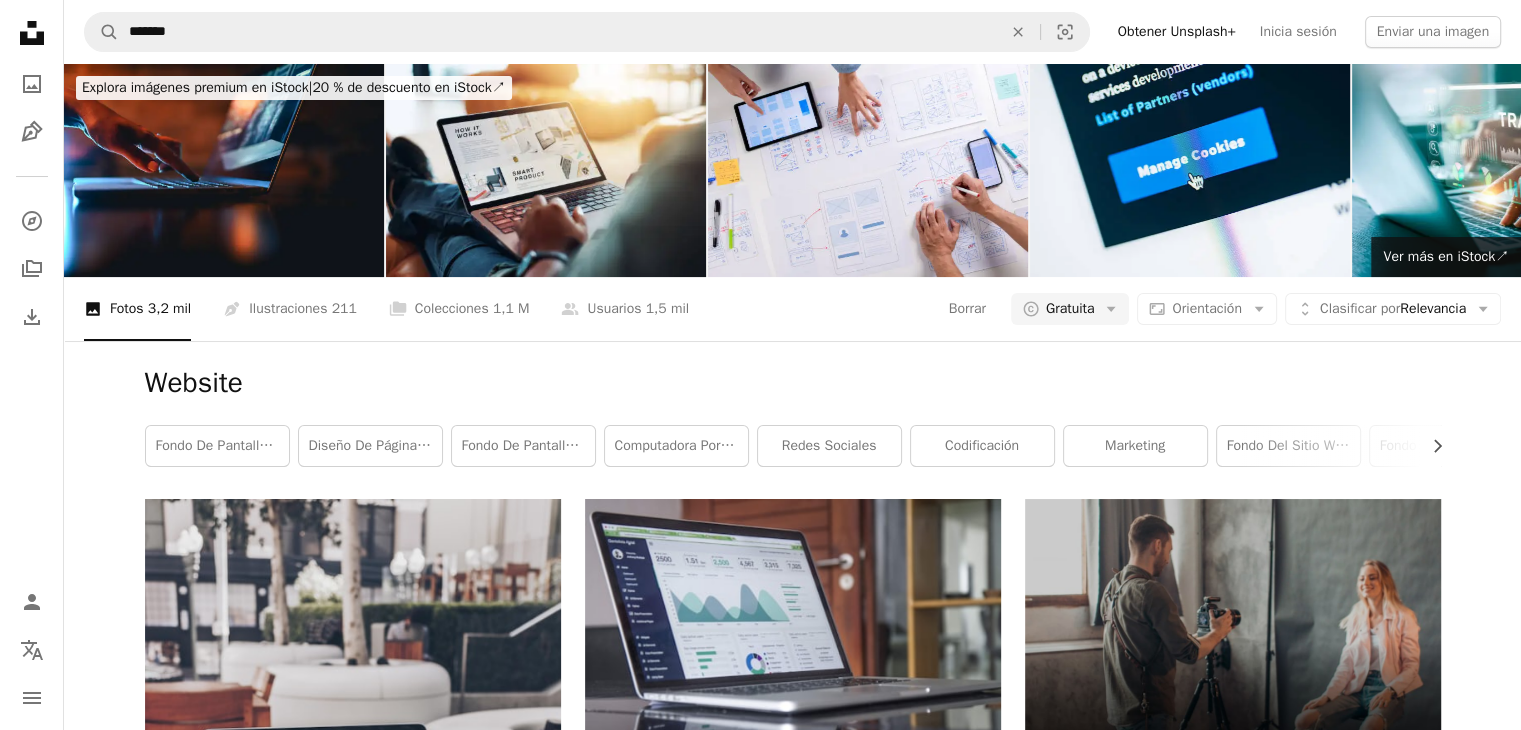 click on "Website" at bounding box center [793, 383] 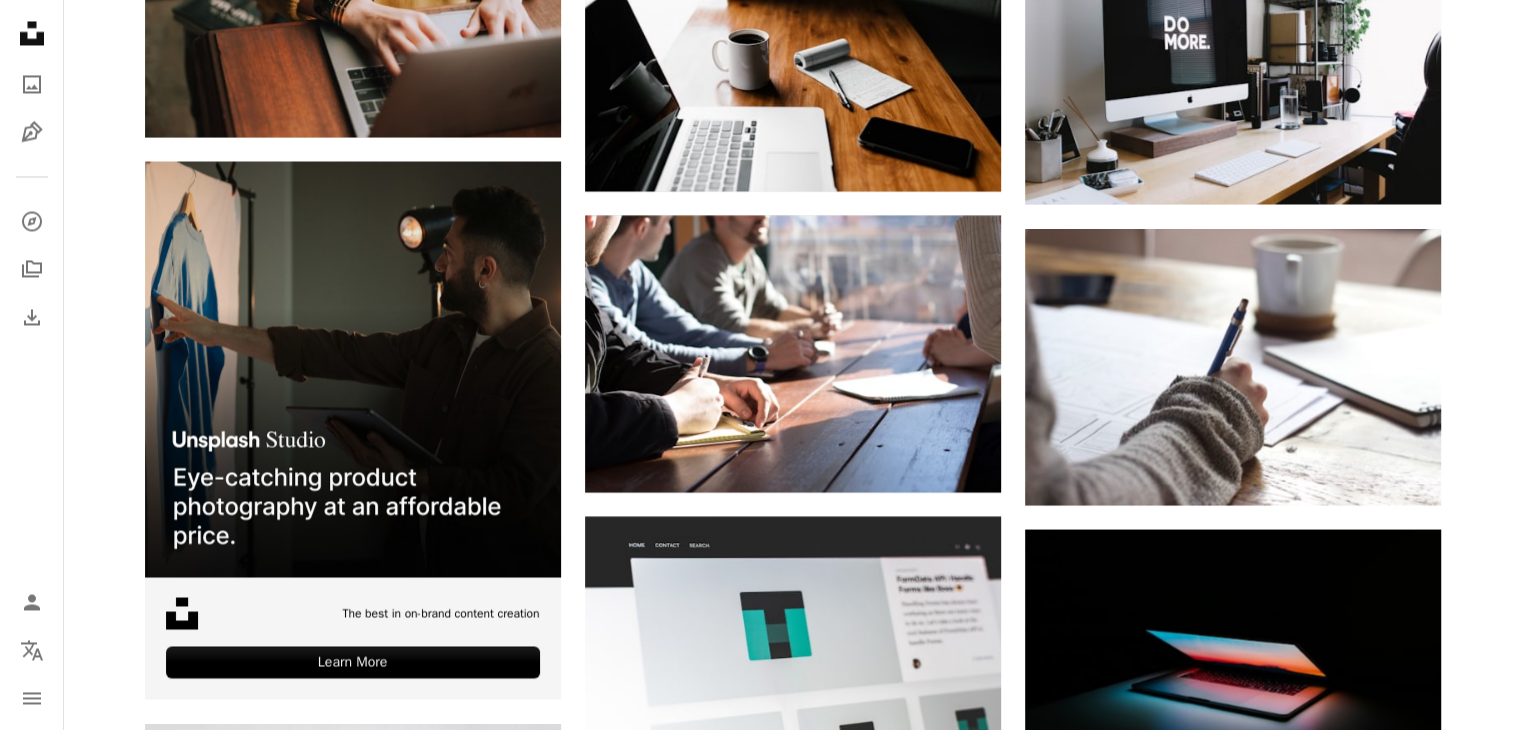 scroll, scrollTop: 3700, scrollLeft: 0, axis: vertical 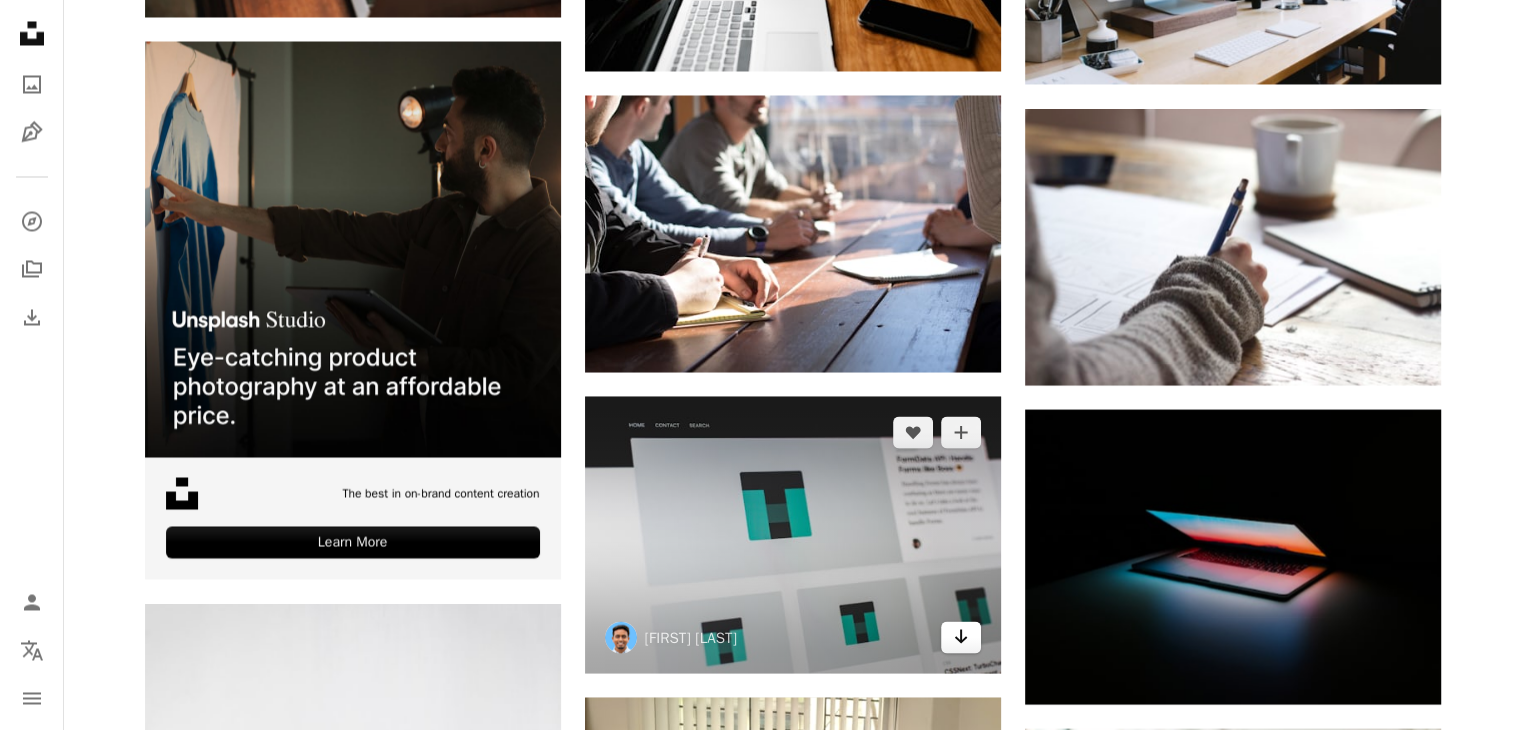 click on "Arrow pointing down" 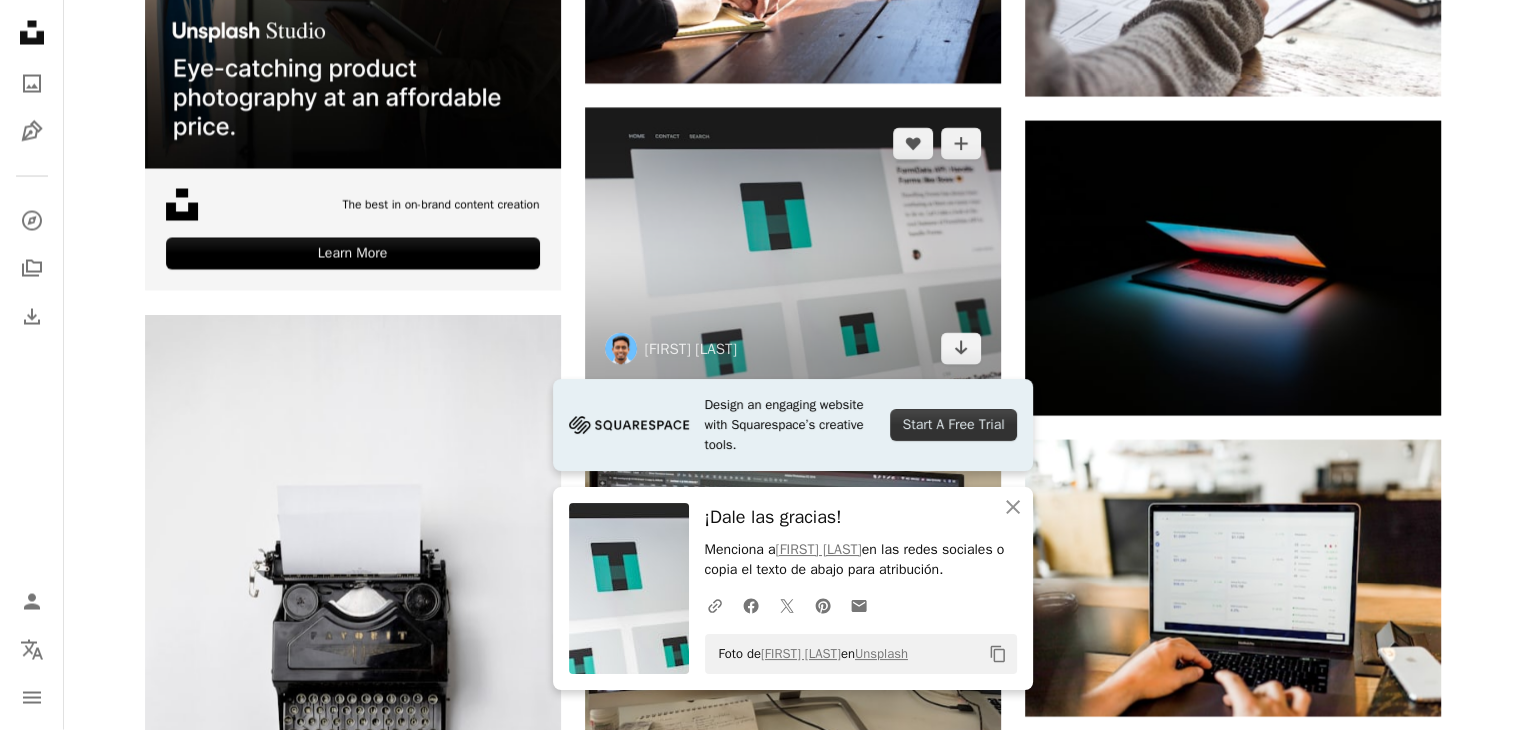 scroll, scrollTop: 4000, scrollLeft: 0, axis: vertical 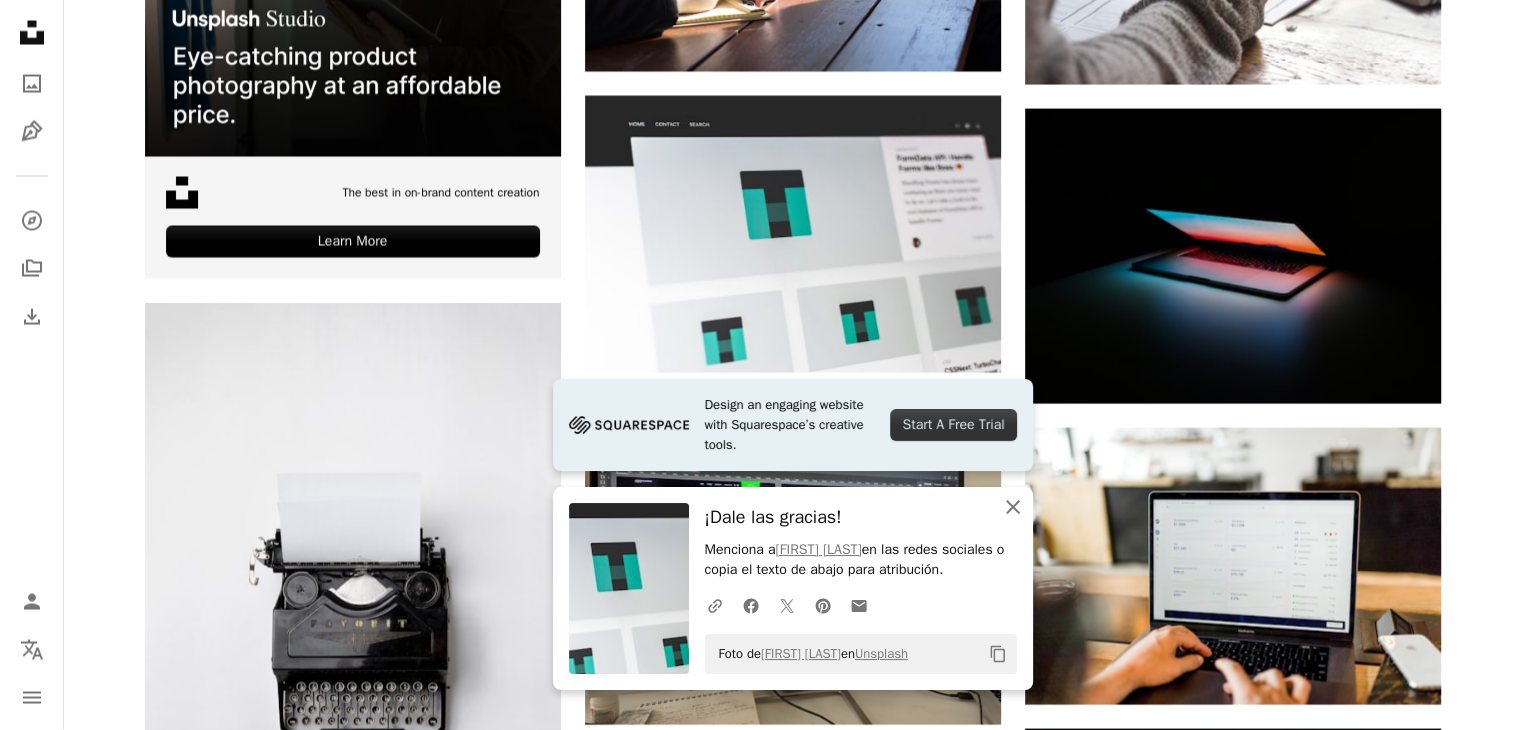 click on "An X shape" 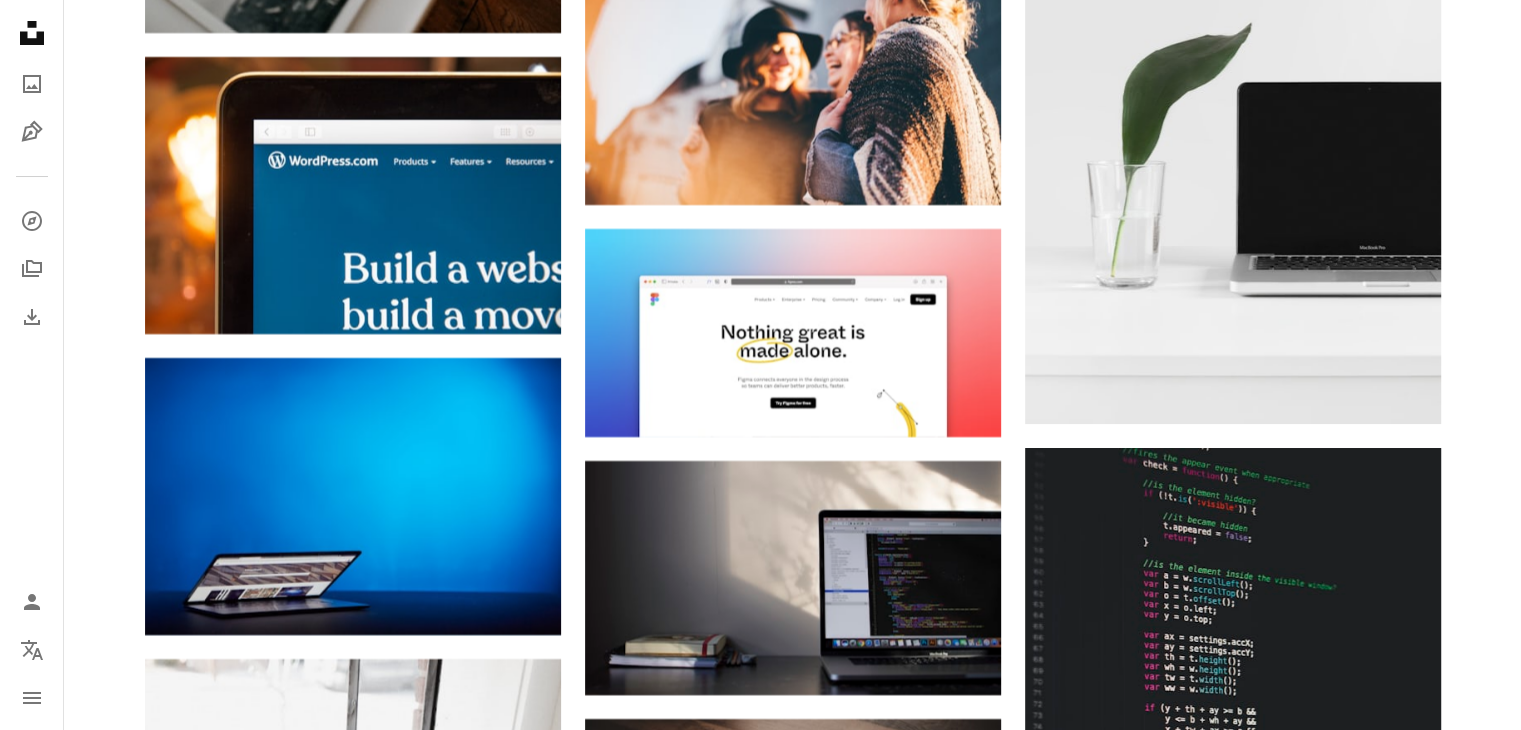 scroll, scrollTop: 7590, scrollLeft: 0, axis: vertical 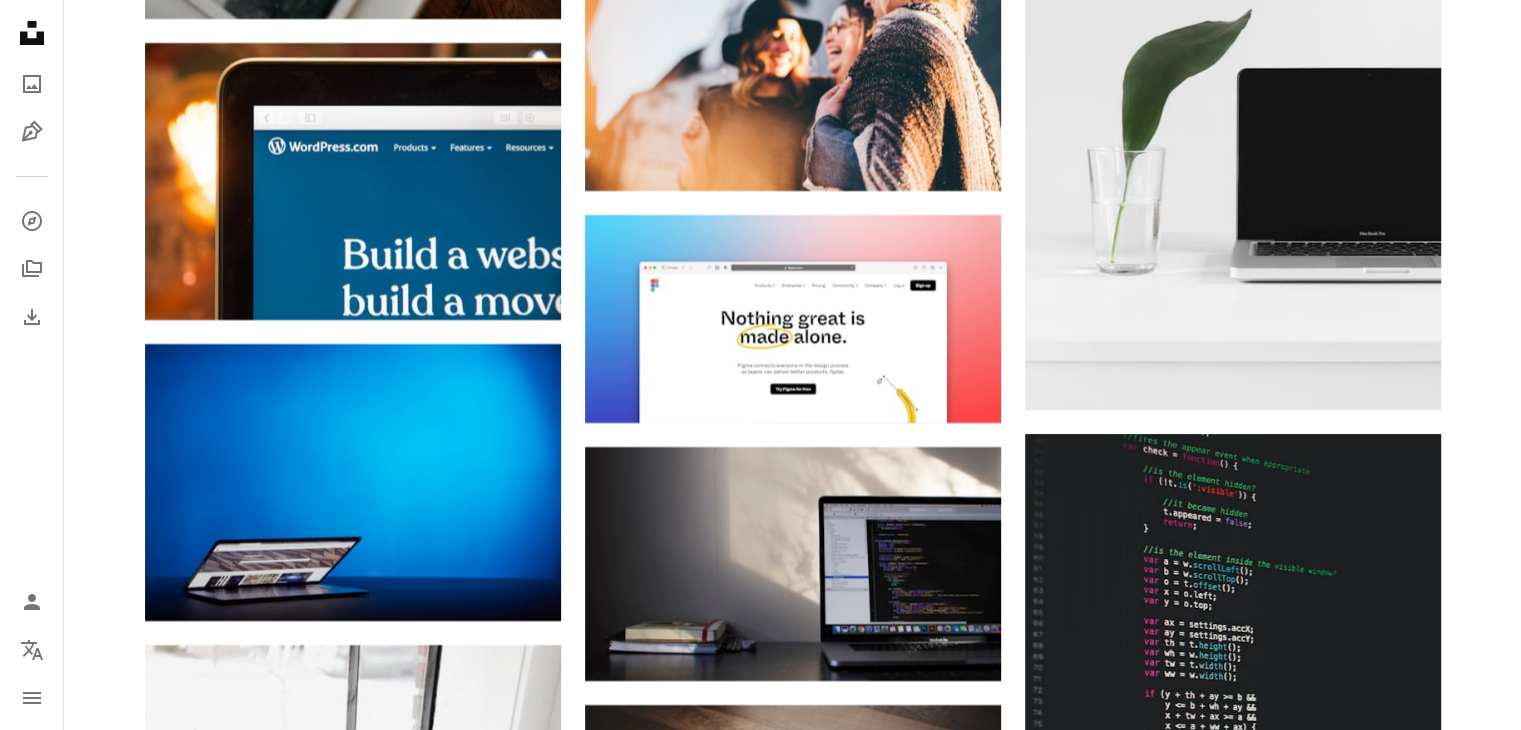 click at bounding box center (1233, 1695) 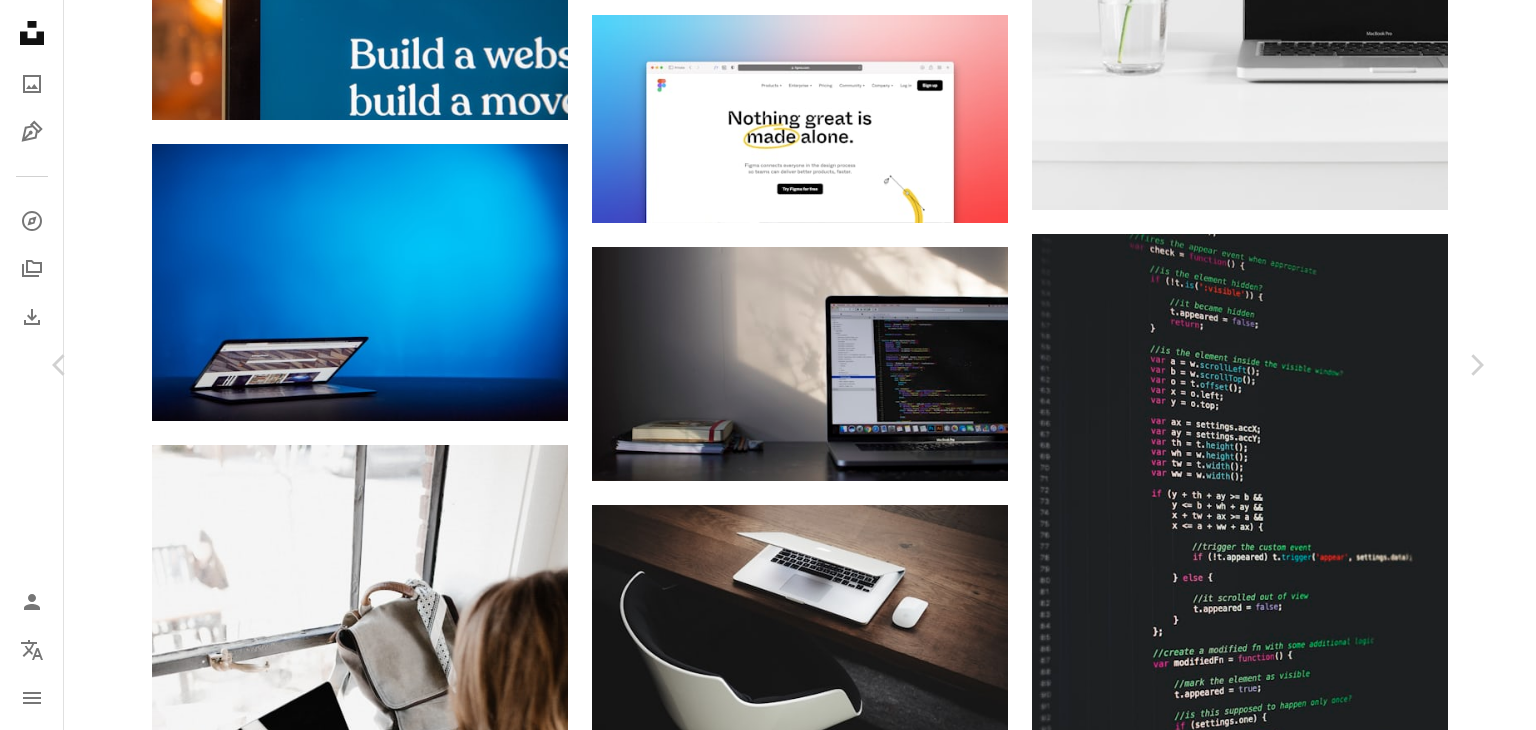 scroll, scrollTop: 8090, scrollLeft: 0, axis: vertical 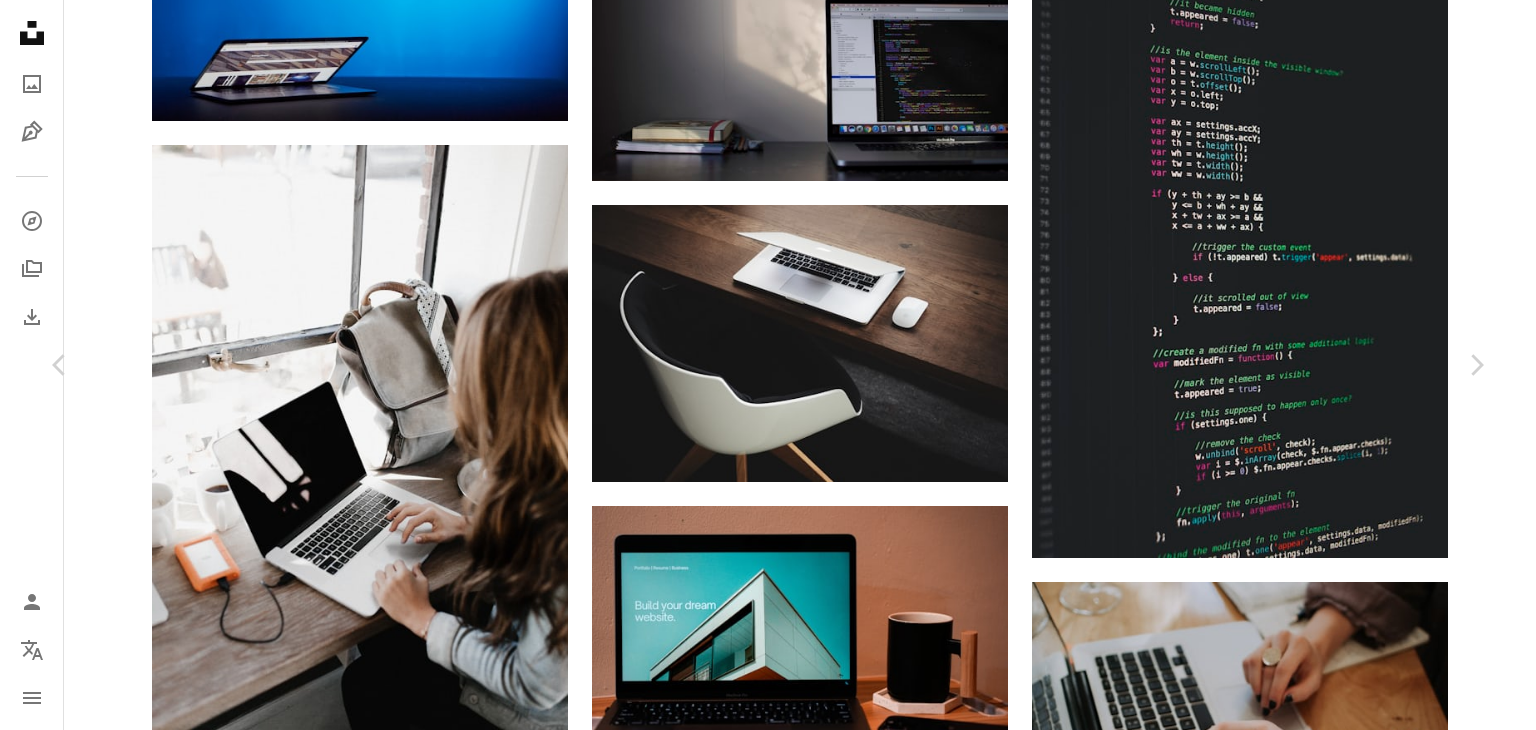 click at bounding box center [760, 119274] 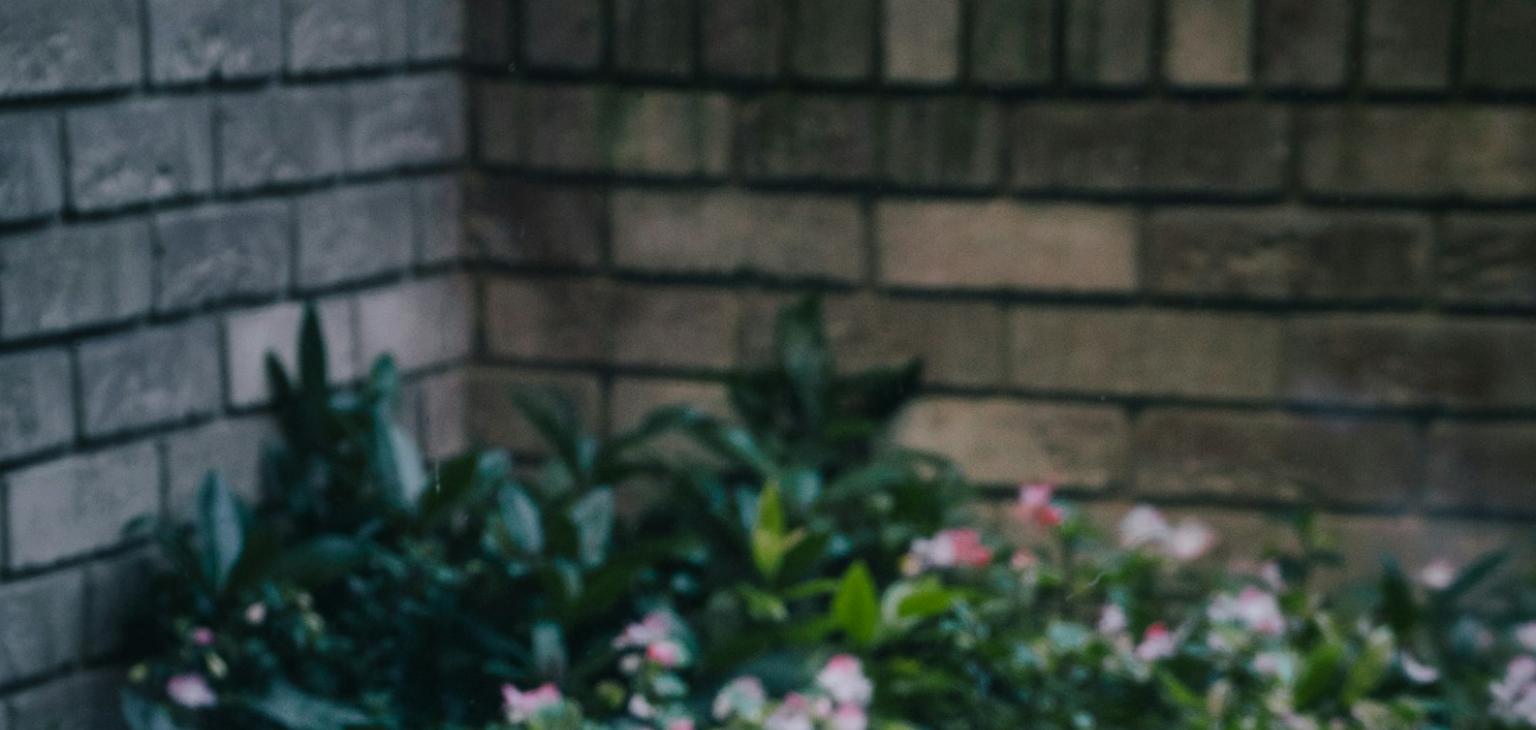 scroll, scrollTop: 765, scrollLeft: 0, axis: vertical 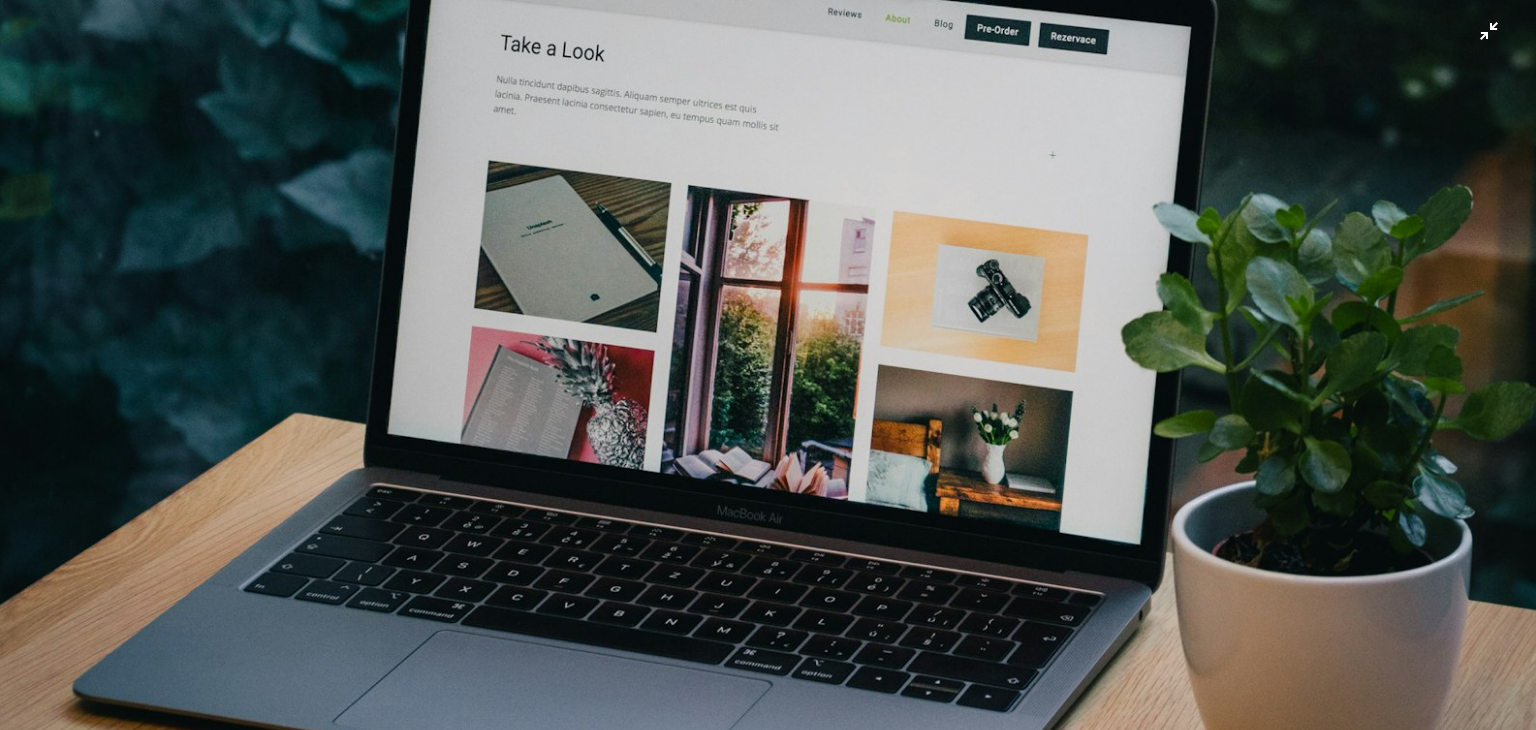 click at bounding box center (768, 122) 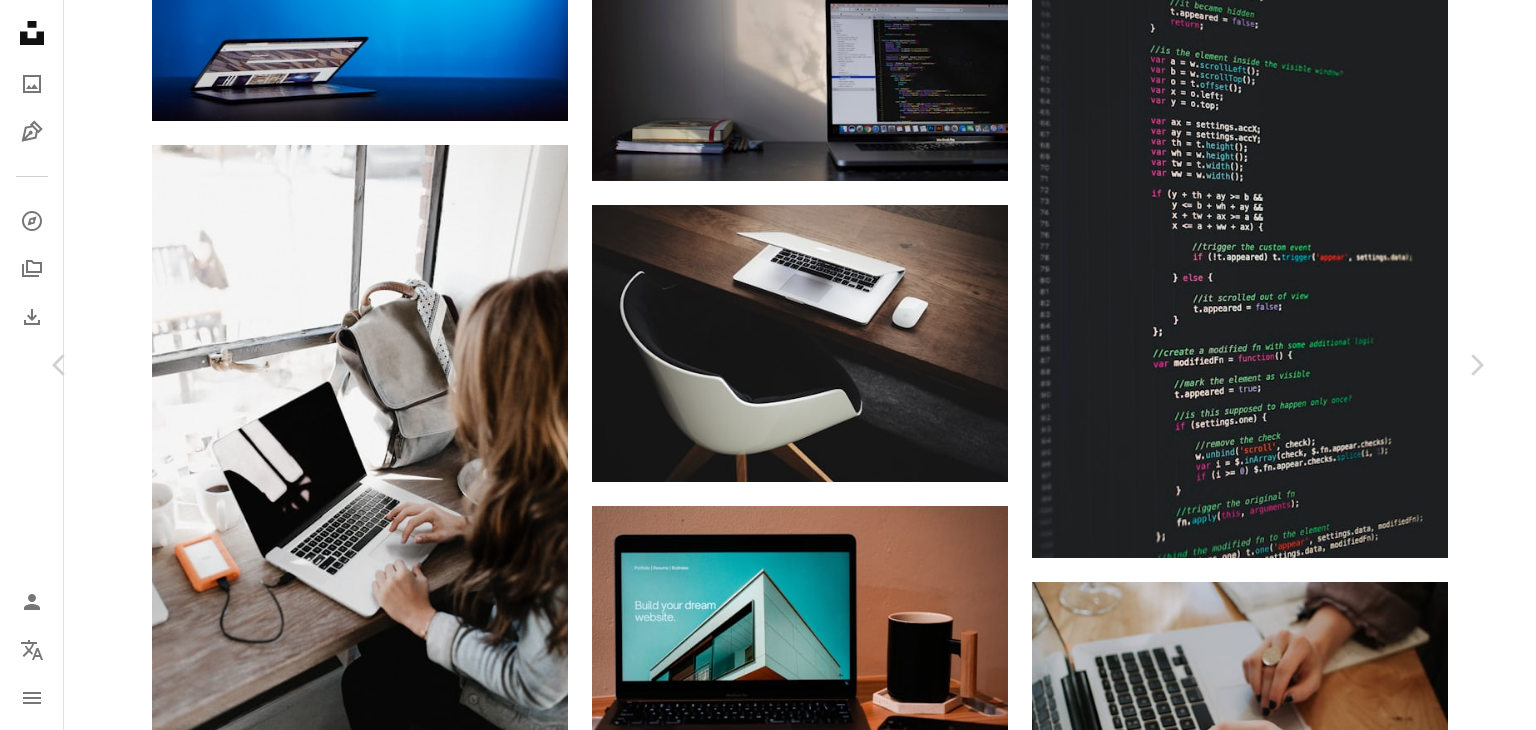 click on "An X shape Chevron left Chevron right solidpixels. solidpixels A heart A plus sign Descargar gratis Chevron down Zoom in Visualizaciones 533.985 Descargas 6346 Presentado en Fotos A forward-right arrow Compartir Info icon Información More Actions Calendar outlined Publicado el  [DATE] Camera SONY, ILCE-7M2 Safety Uso gratuito bajo la  Licencia Unsplash negocio portátil Tecnología trabajo planta sitio web diseño web escritorio de oficina MacBook Air edificio ordenador gris Mueble mesa escritorio teclado electrónica cerámica vivienda pantalla Fotos de stock gratuitas Explora imágenes premium relacionadas en iStock  |  Ahorra un 20 % con el código UNSPLASH20 Ver más en iStock  ↗️ Imágenes relacionadas A heart A plus sign [NAME] Disponible para contratación A checkmark inside of a circle Arrow pointing down A heart A plus sign Anete Lūsiņa Arrow pointing down Plus sign for Unsplash+ A heart A plus sign Getty Images Para  Unsplash+ A lock Descargar A heart A plus sign A heart" at bounding box center (768, 119261) 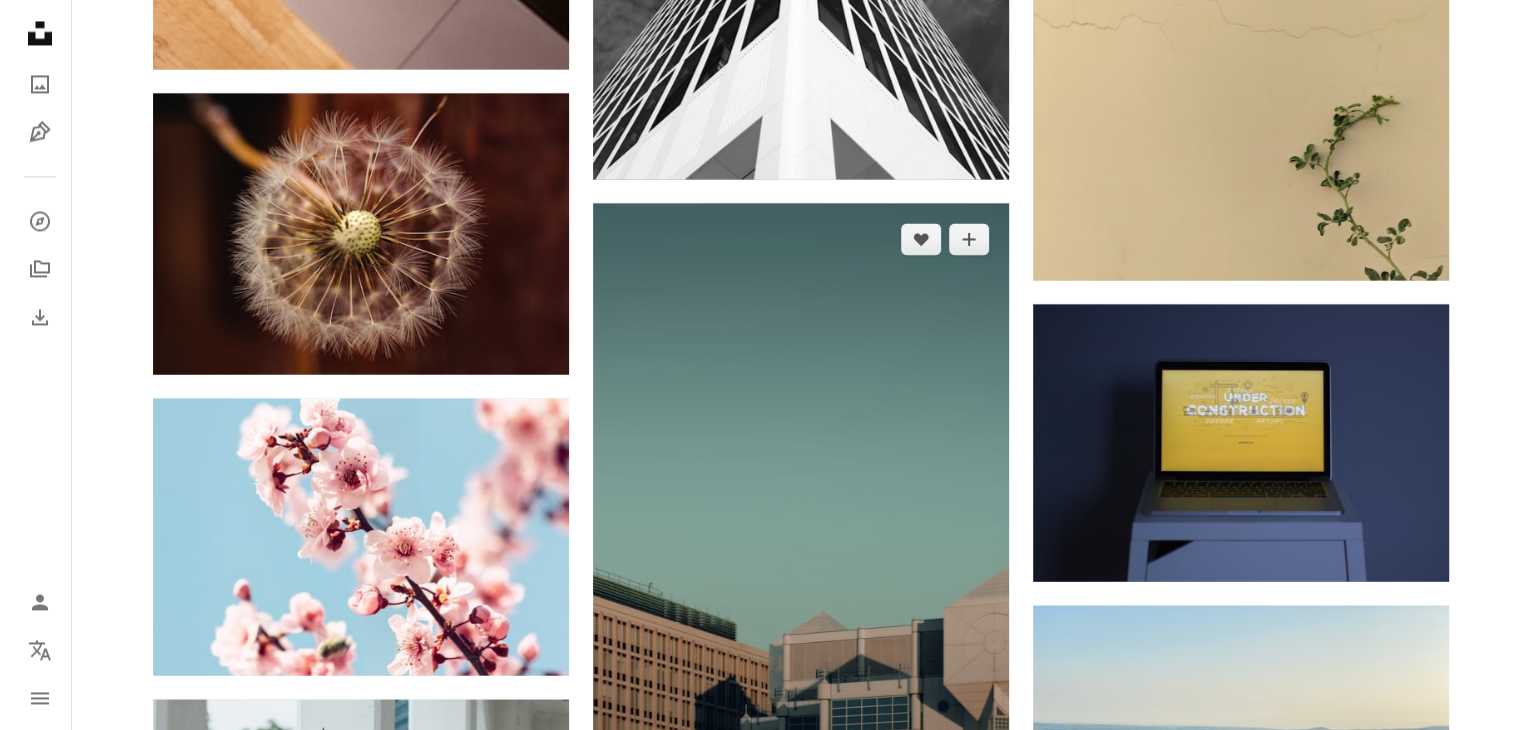 scroll, scrollTop: 64190, scrollLeft: 0, axis: vertical 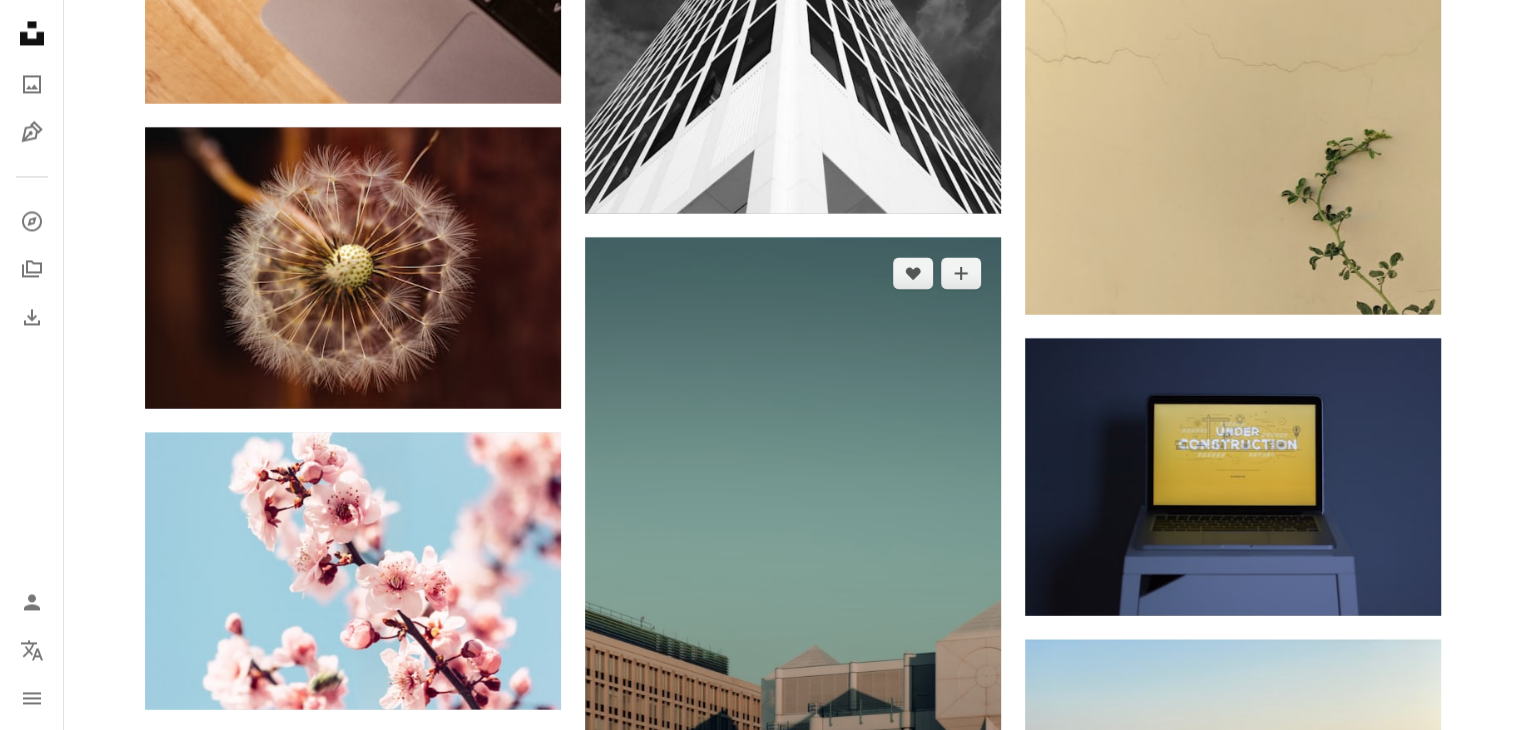 click at bounding box center [793, 549] 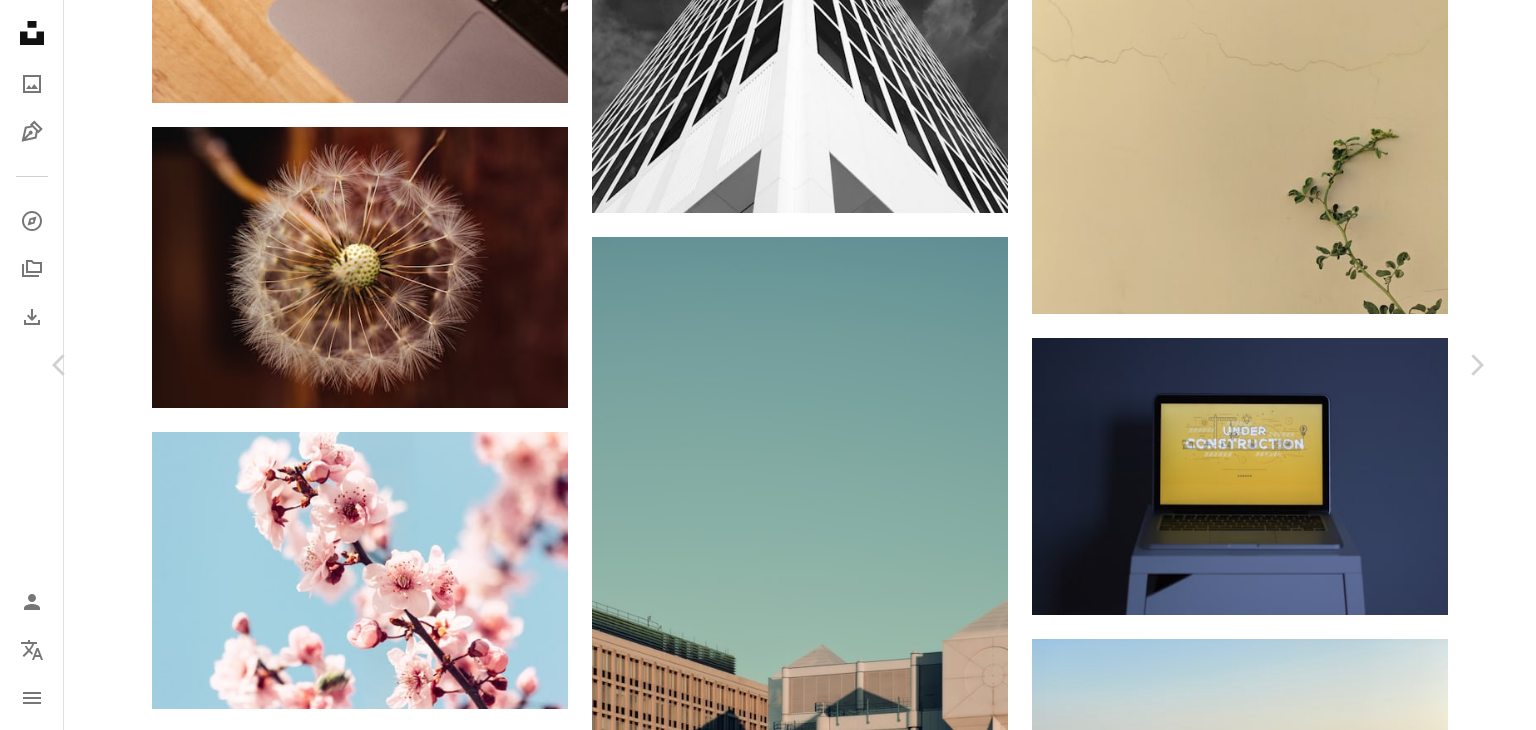 scroll, scrollTop: 900, scrollLeft: 0, axis: vertical 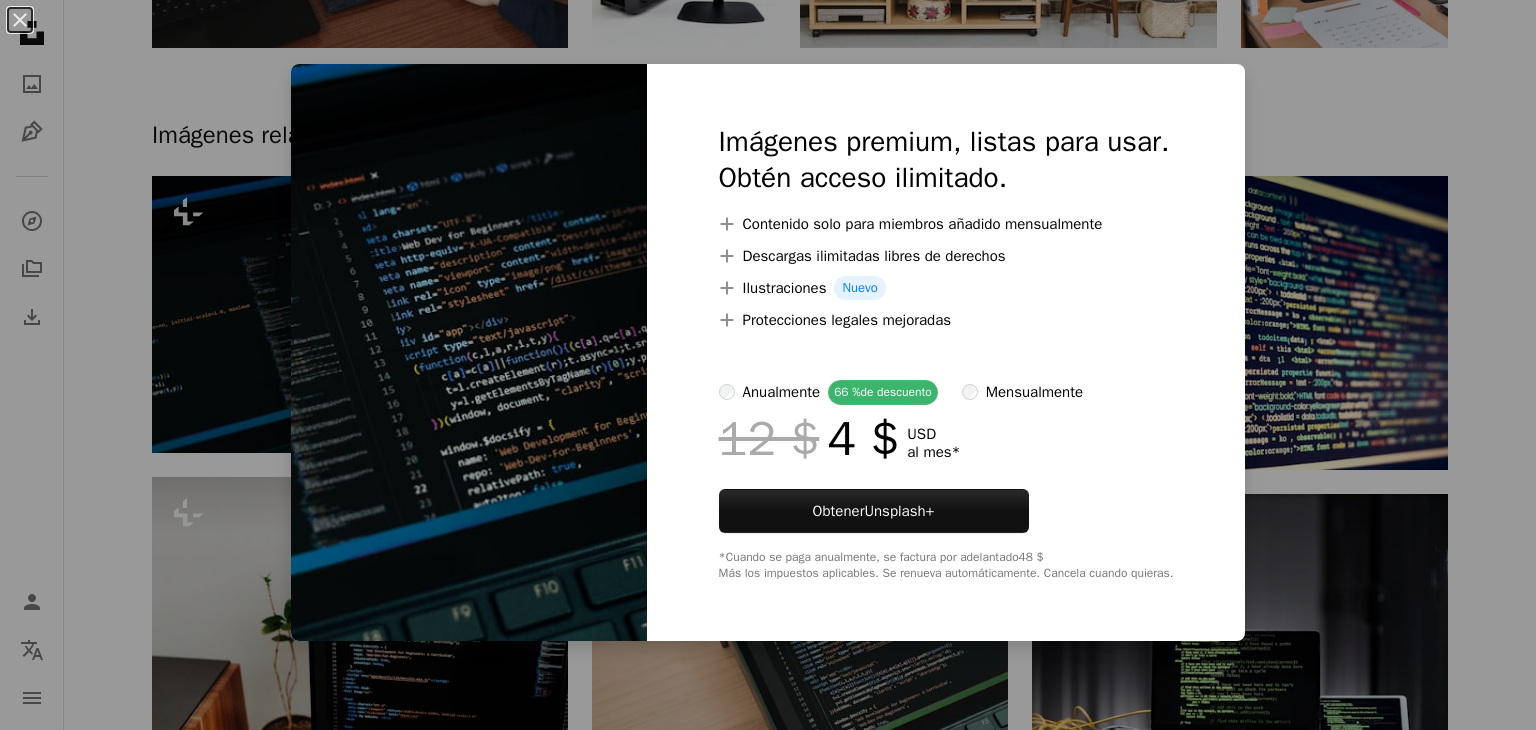 click on "An X shape Imágenes premium, listas para usar. Obtén acceso ilimitado. A plus sign Contenido solo para miembros añadido mensualmente A plus sign Descargas ilimitadas libres de derechos A plus sign Ilustraciones  Nuevo A plus sign Protecciones legales mejoradas anualmente 66 %  de descuento mensualmente 12 $   4 $ USD al mes * Obtener  Unsplash+ *Cuando se paga anualmente, se factura por adelantado  48 $ Más los impuestos aplicables. Se renueva automáticamente. Cancela cuando quieras." at bounding box center (768, 365) 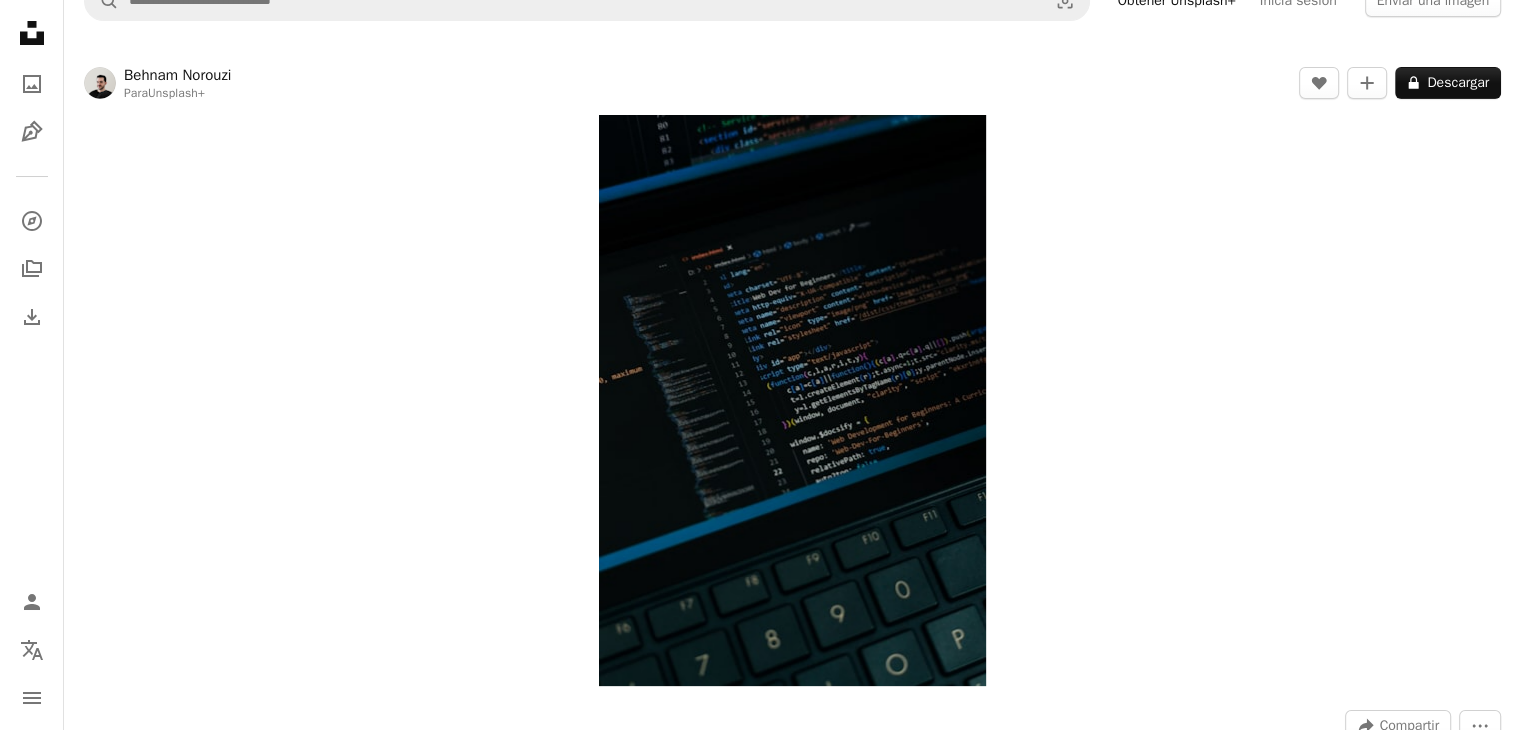 scroll, scrollTop: 0, scrollLeft: 0, axis: both 